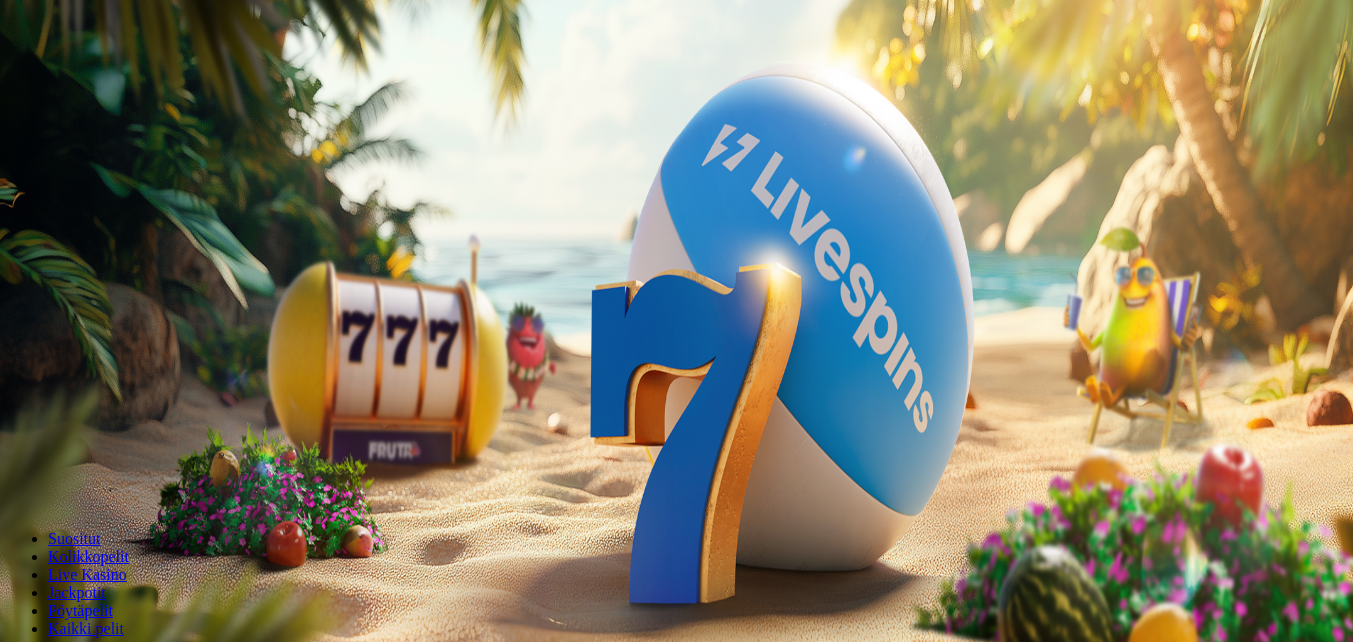 scroll, scrollTop: 0, scrollLeft: 0, axis: both 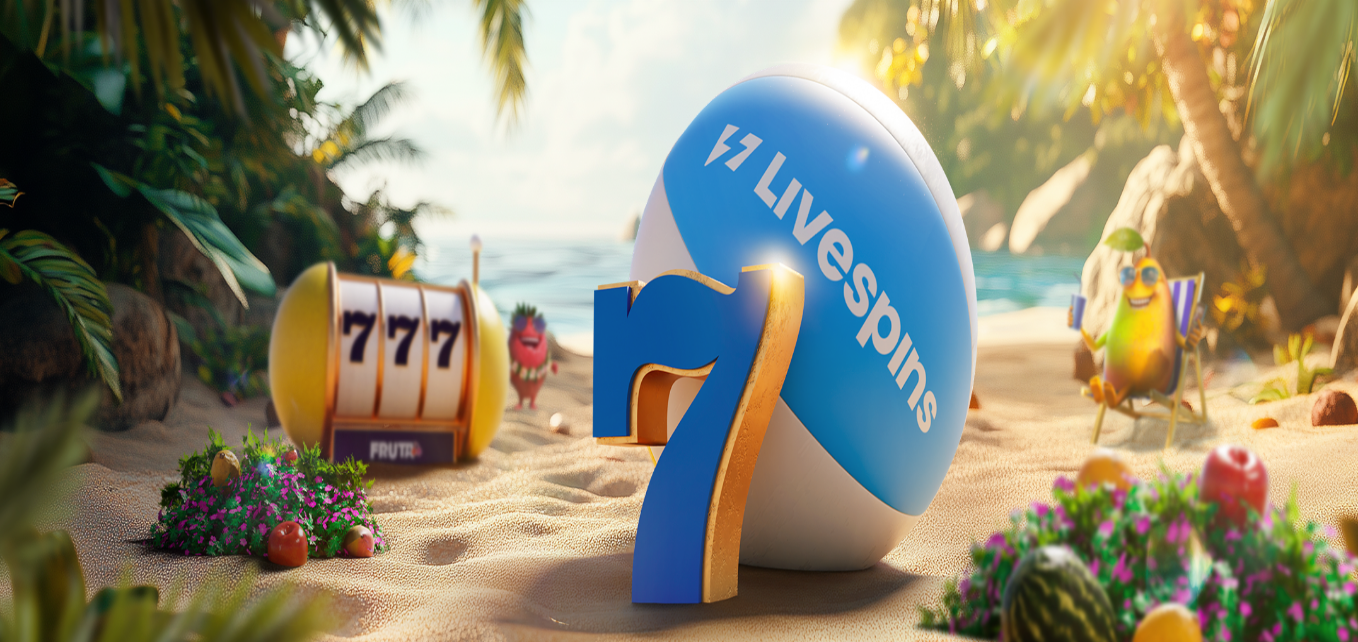 click at bounding box center (679, 448) 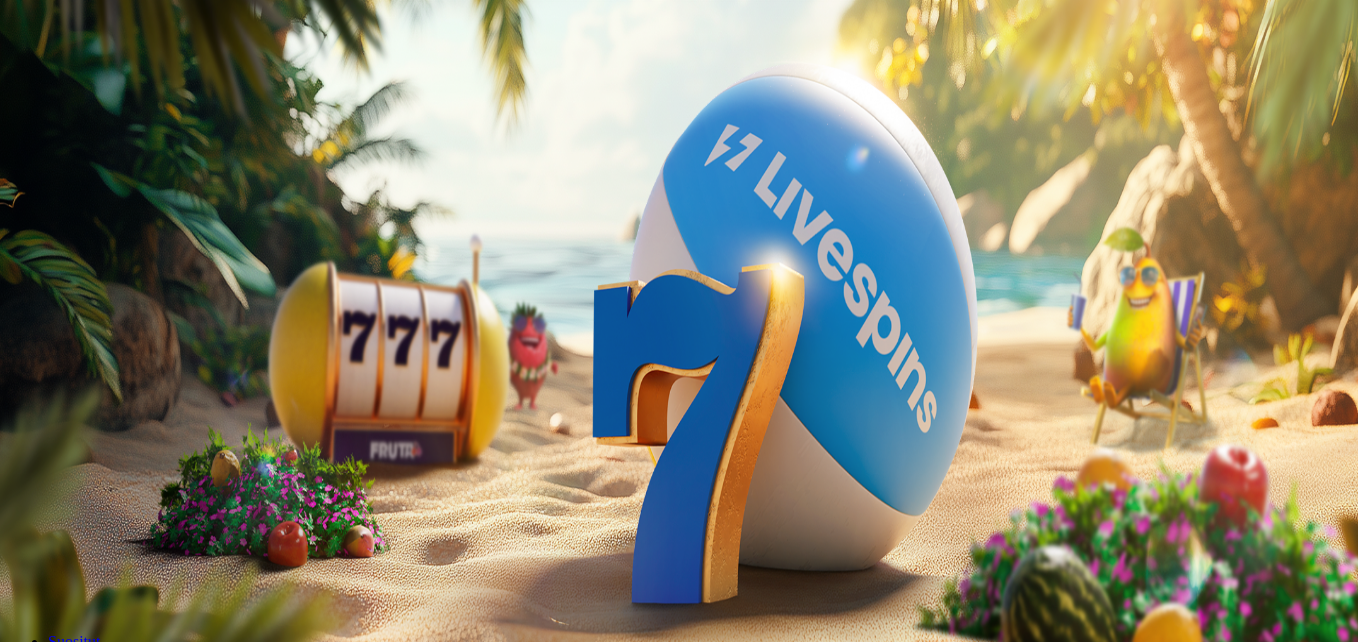 click at bounding box center [679, 290] 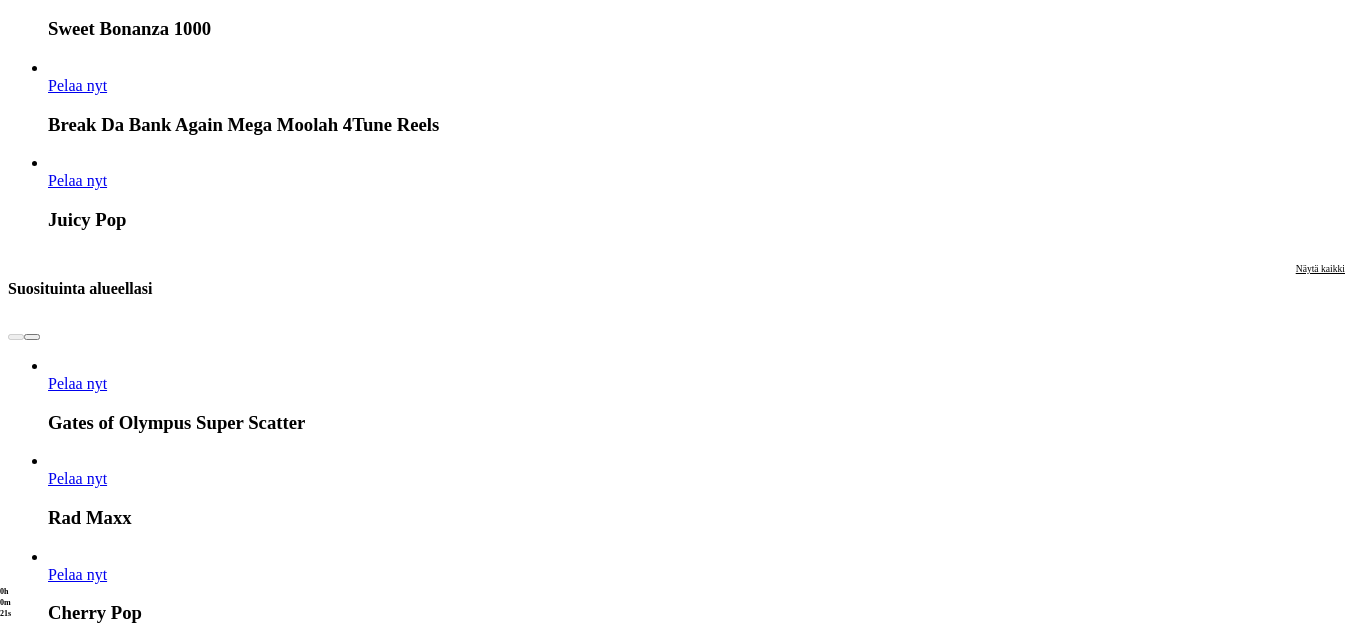 scroll, scrollTop: 1800, scrollLeft: 0, axis: vertical 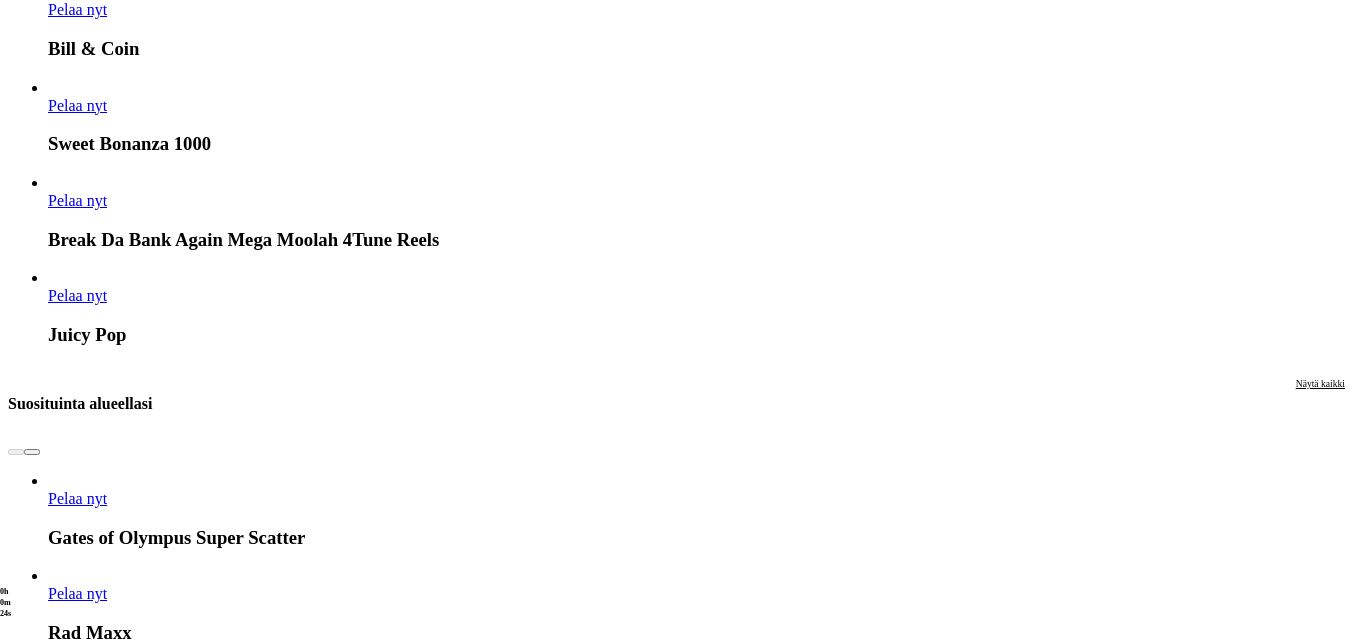 click on "Näytä kaikki" at bounding box center (1320, 15954) 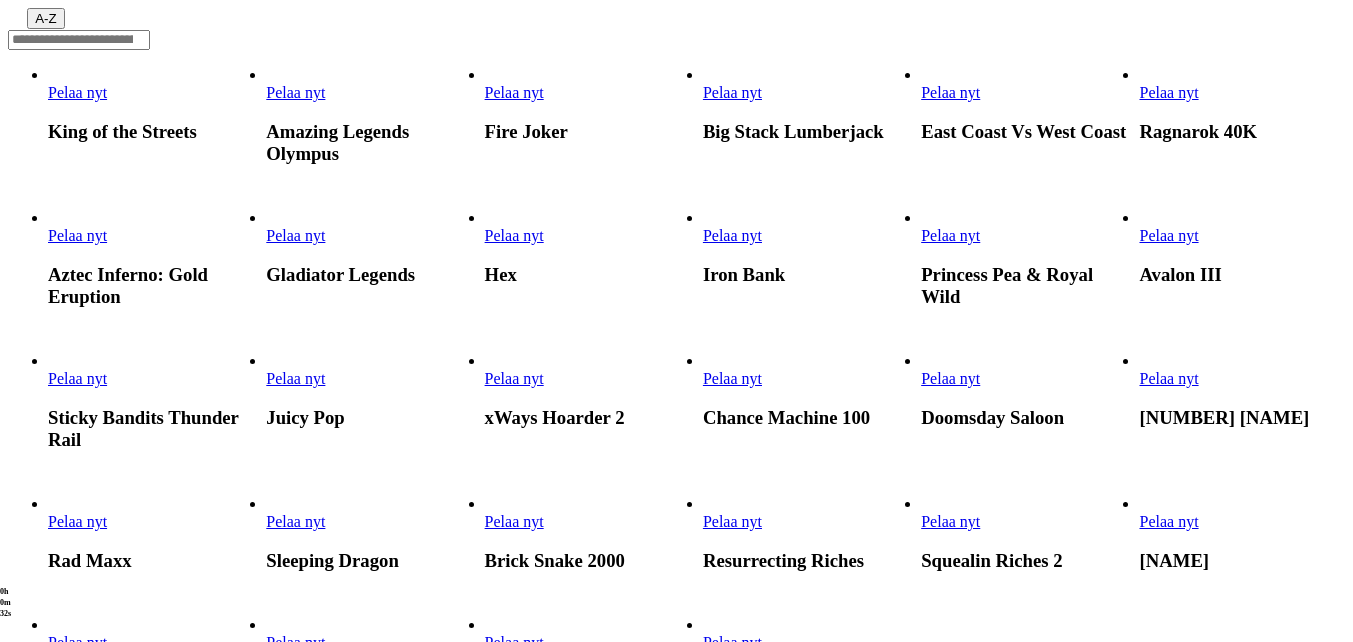scroll, scrollTop: 500, scrollLeft: 0, axis: vertical 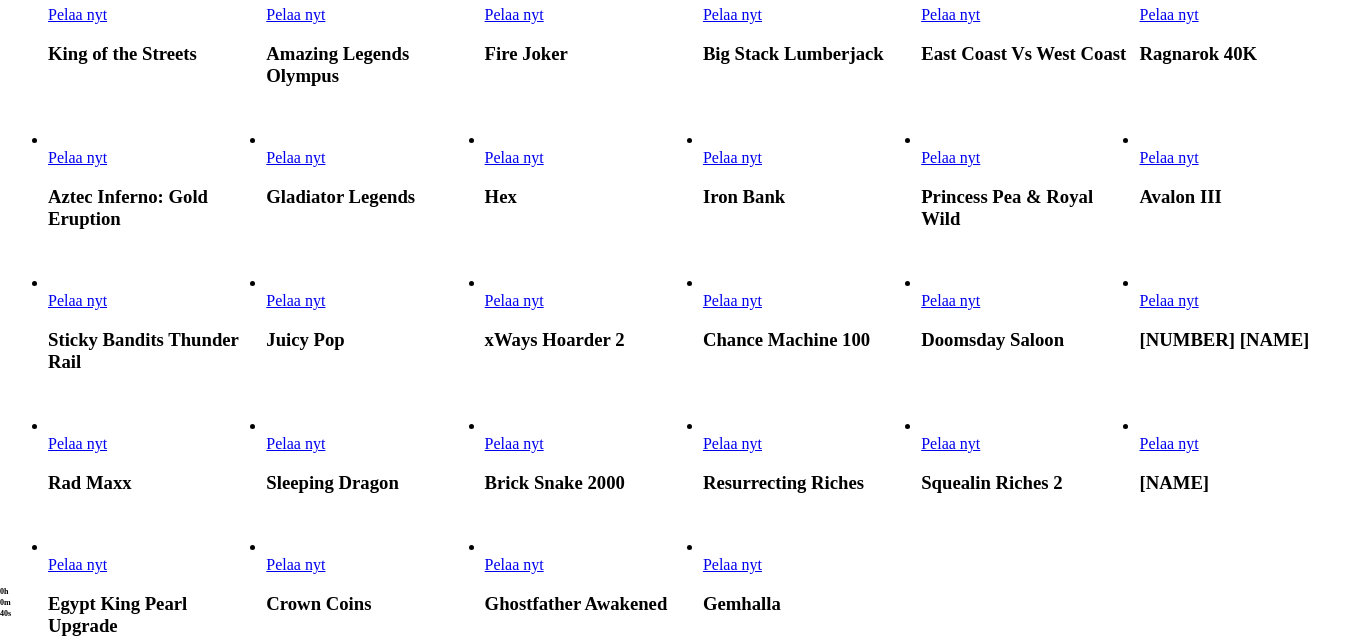 click on "Pelaa nyt" at bounding box center [514, 443] 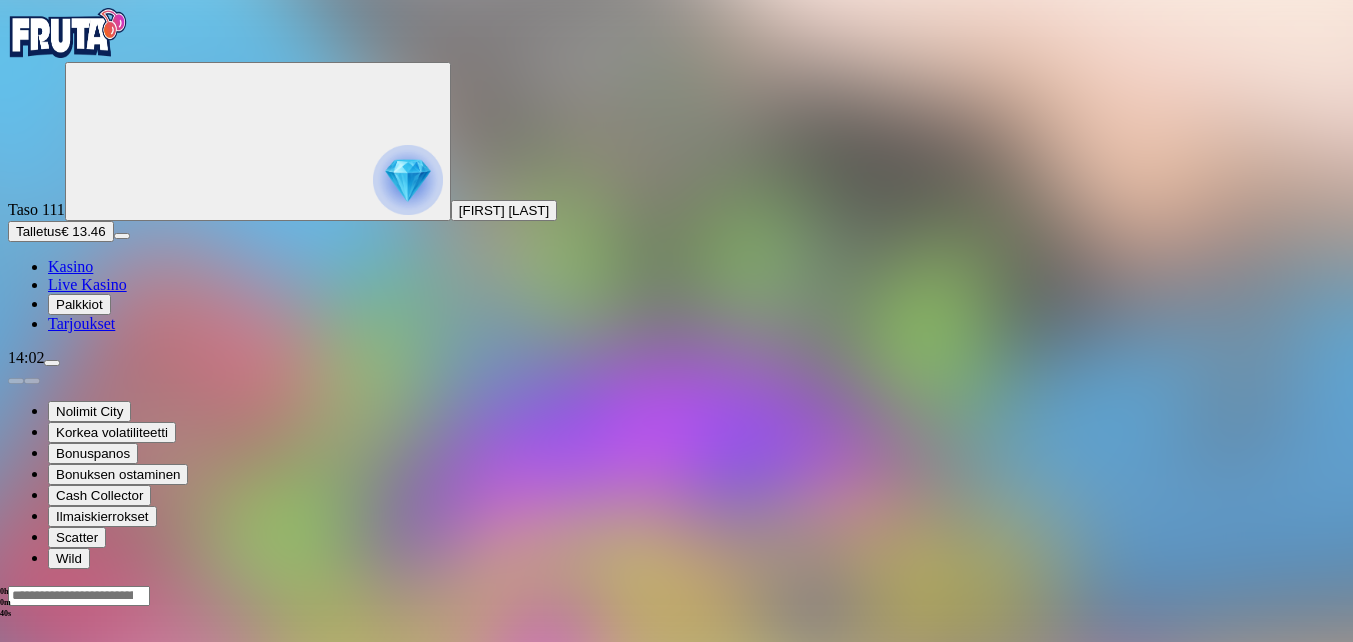 scroll, scrollTop: 0, scrollLeft: 0, axis: both 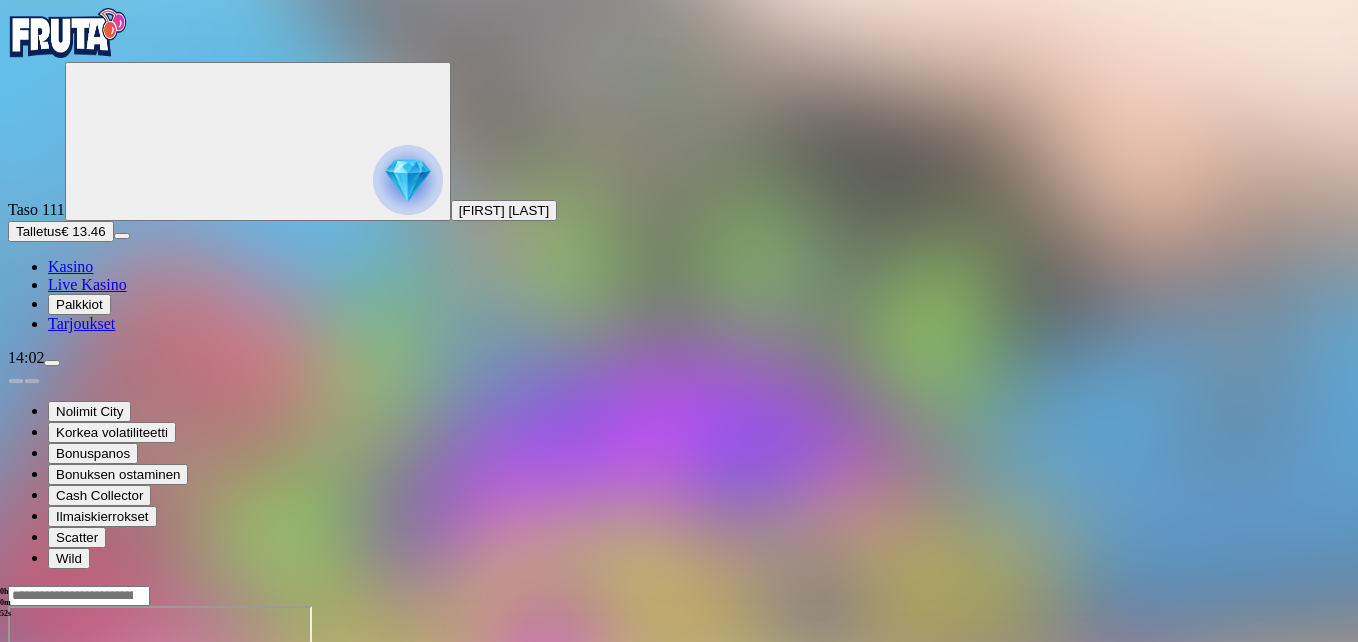 click at bounding box center (48, 778) 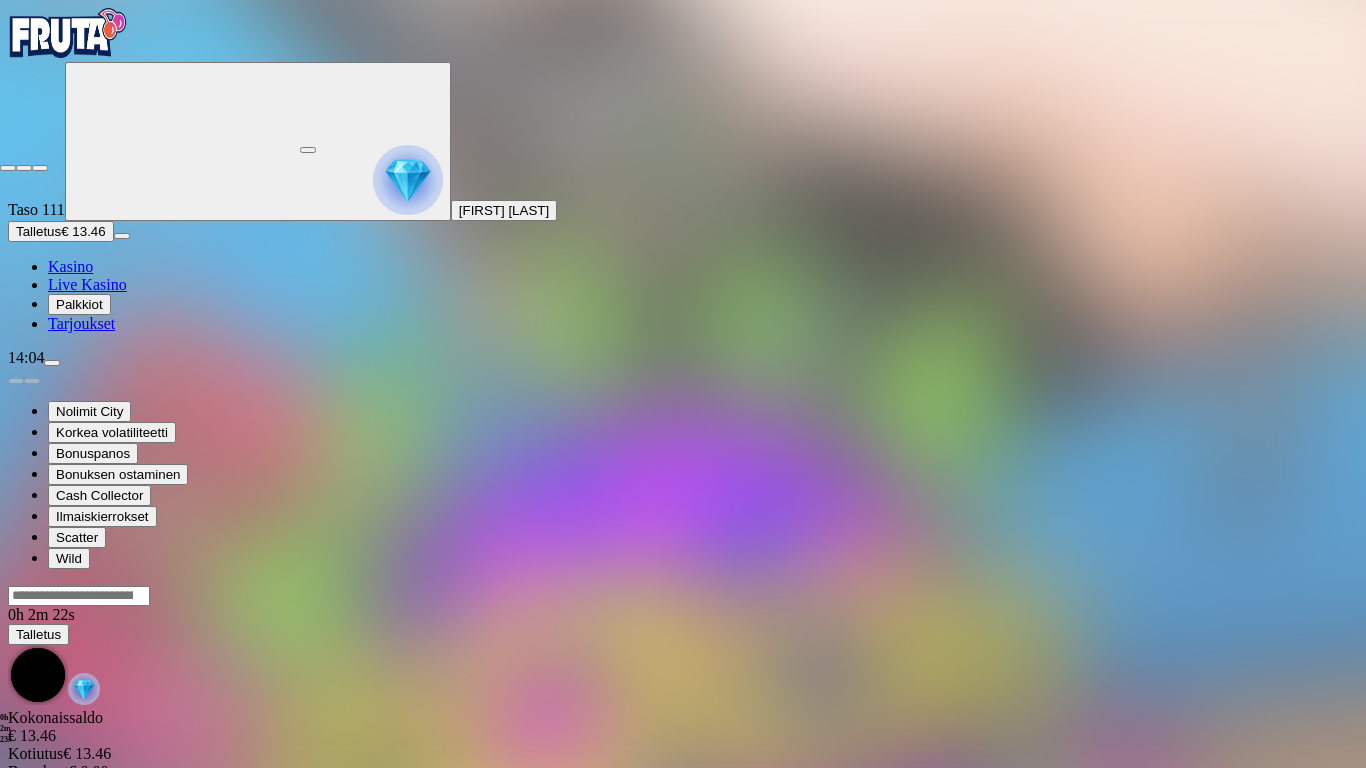 click at bounding box center (8, 168) 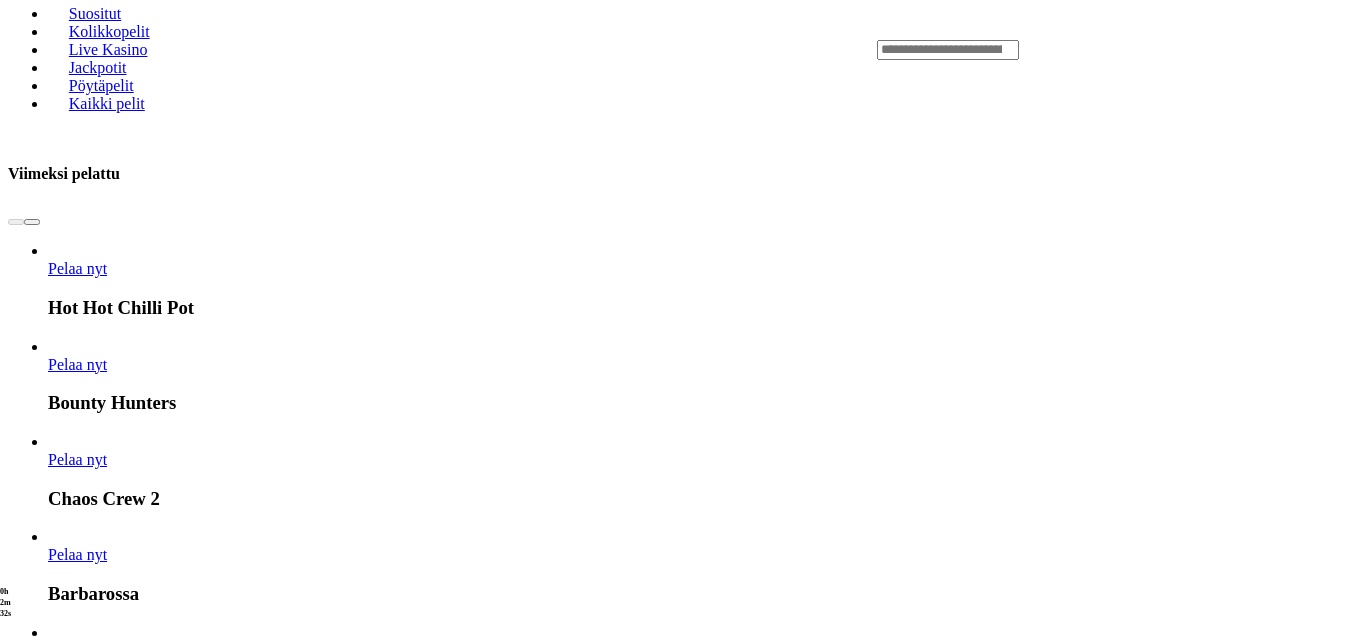 scroll, scrollTop: 800, scrollLeft: 0, axis: vertical 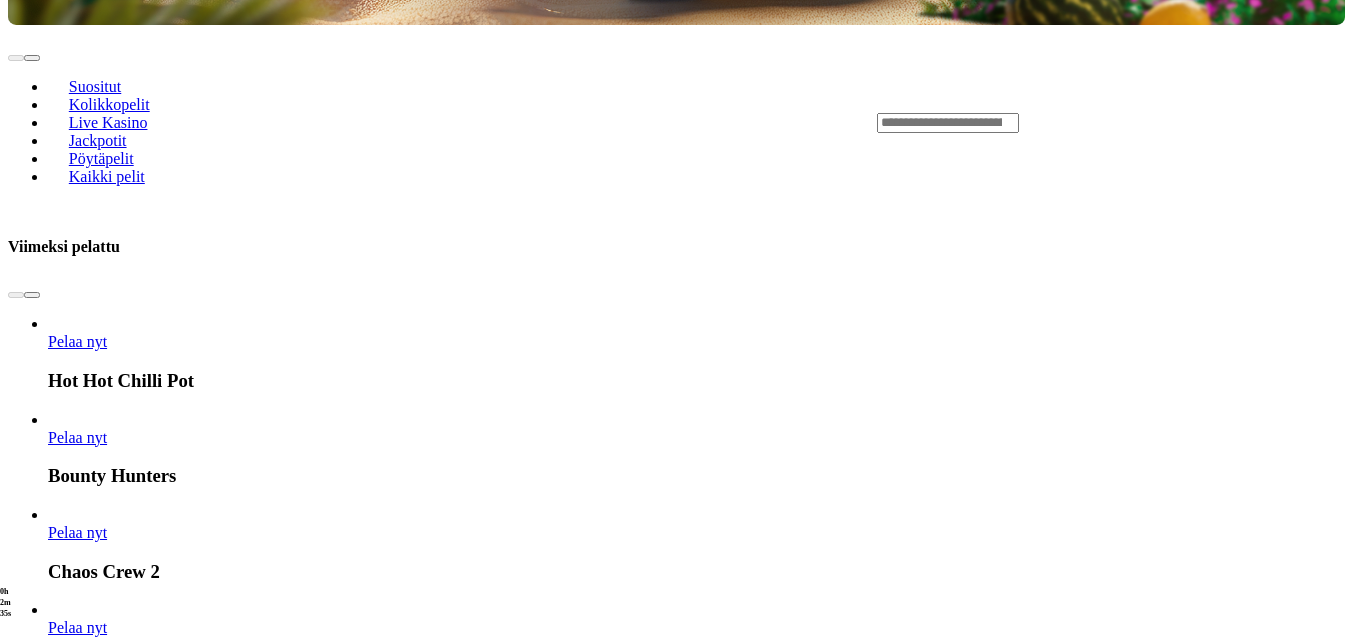click on "Näytä kaikki" at bounding box center [1320, 2539] 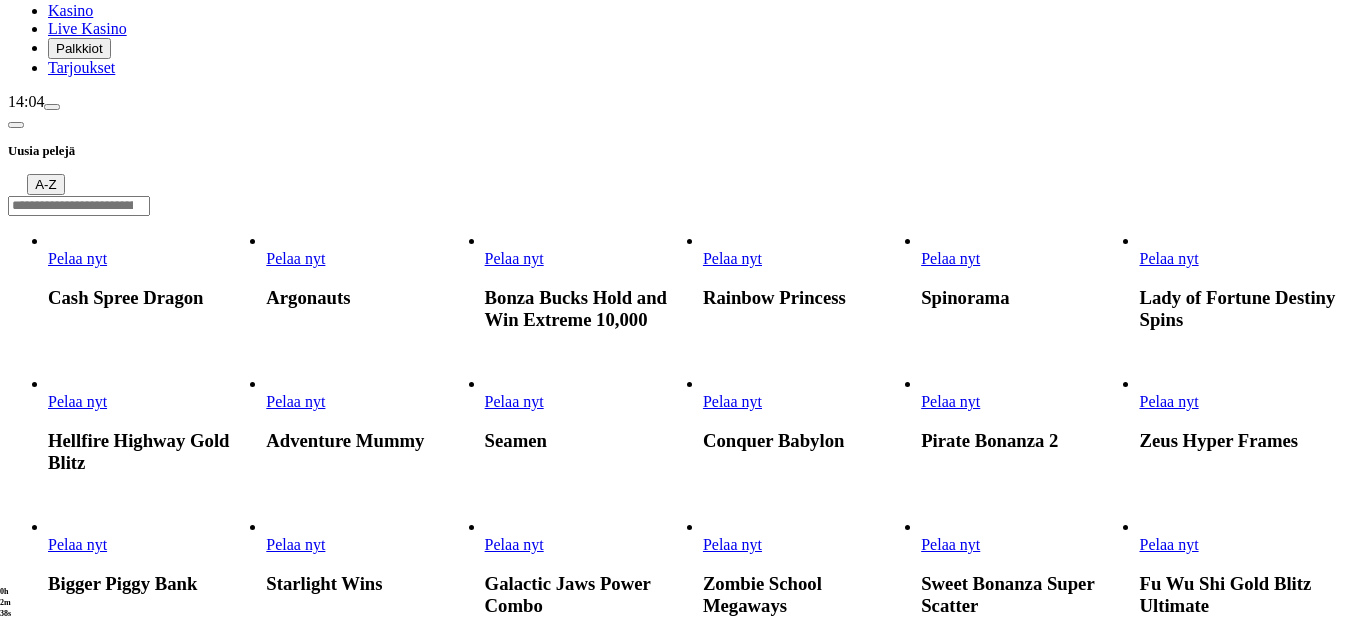 scroll, scrollTop: 300, scrollLeft: 0, axis: vertical 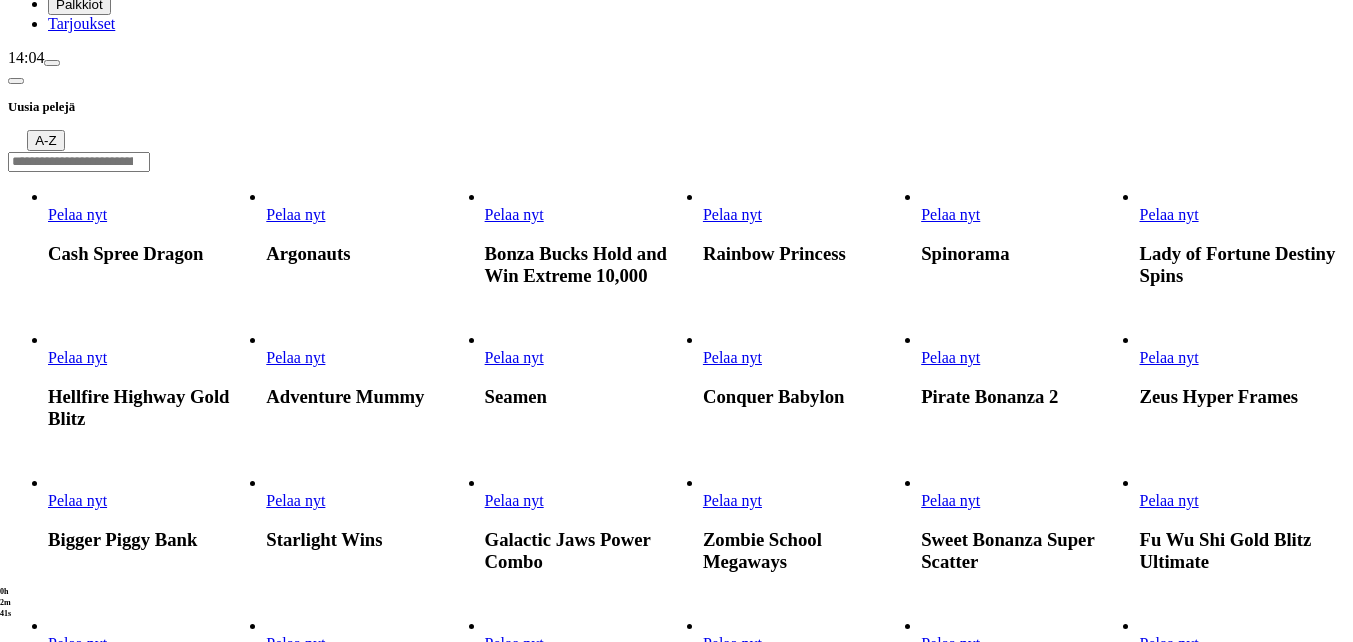 click on "Pelaa nyt" at bounding box center [950, 500] 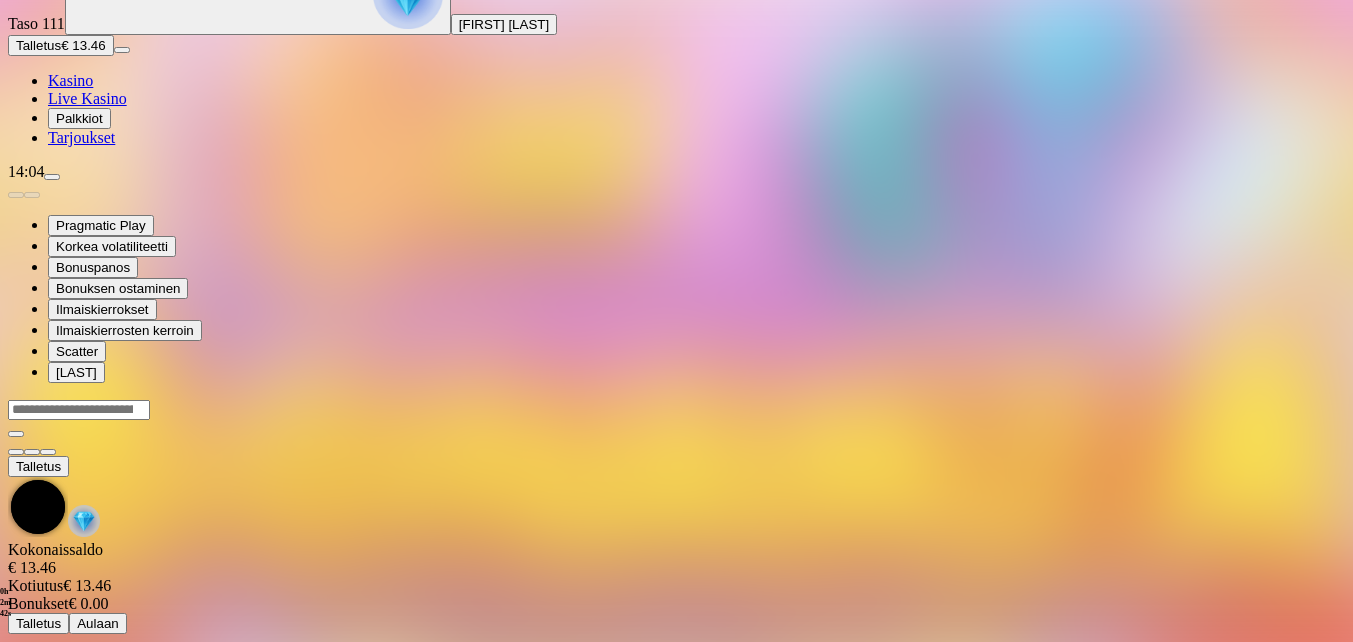 scroll, scrollTop: 0, scrollLeft: 0, axis: both 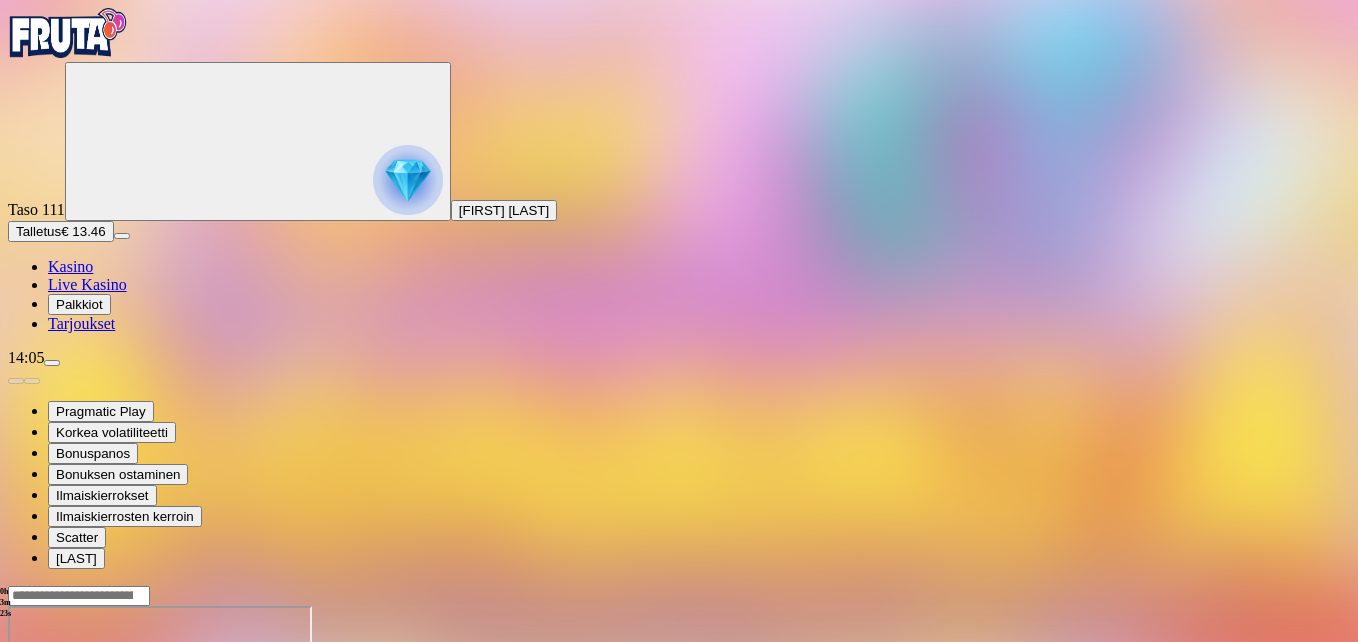 click at bounding box center [16, 778] 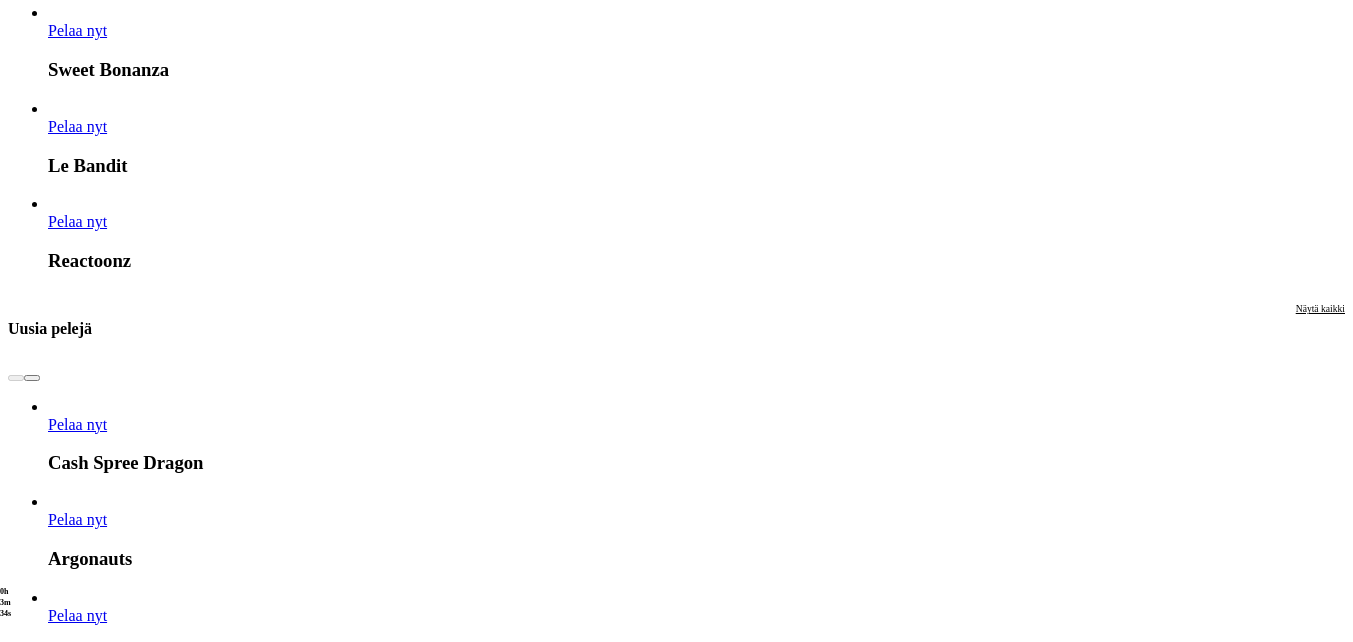 scroll, scrollTop: 2900, scrollLeft: 0, axis: vertical 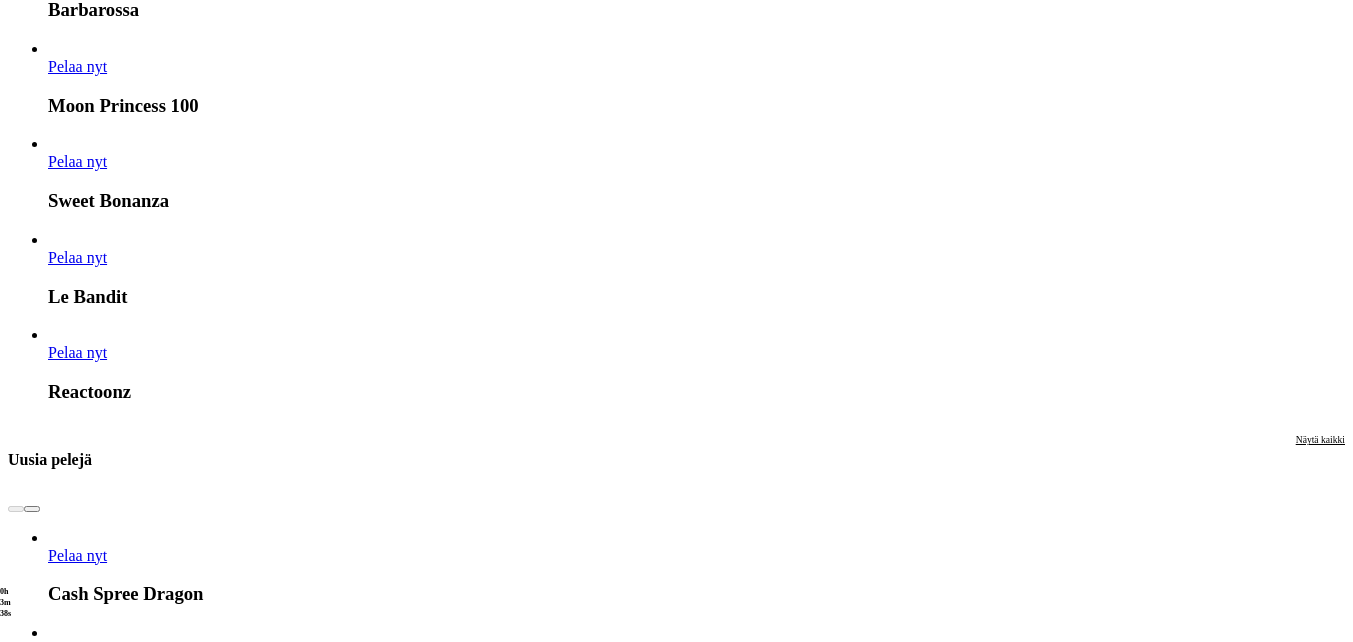 click on "Näytä kaikki" at bounding box center (1320, 19267) 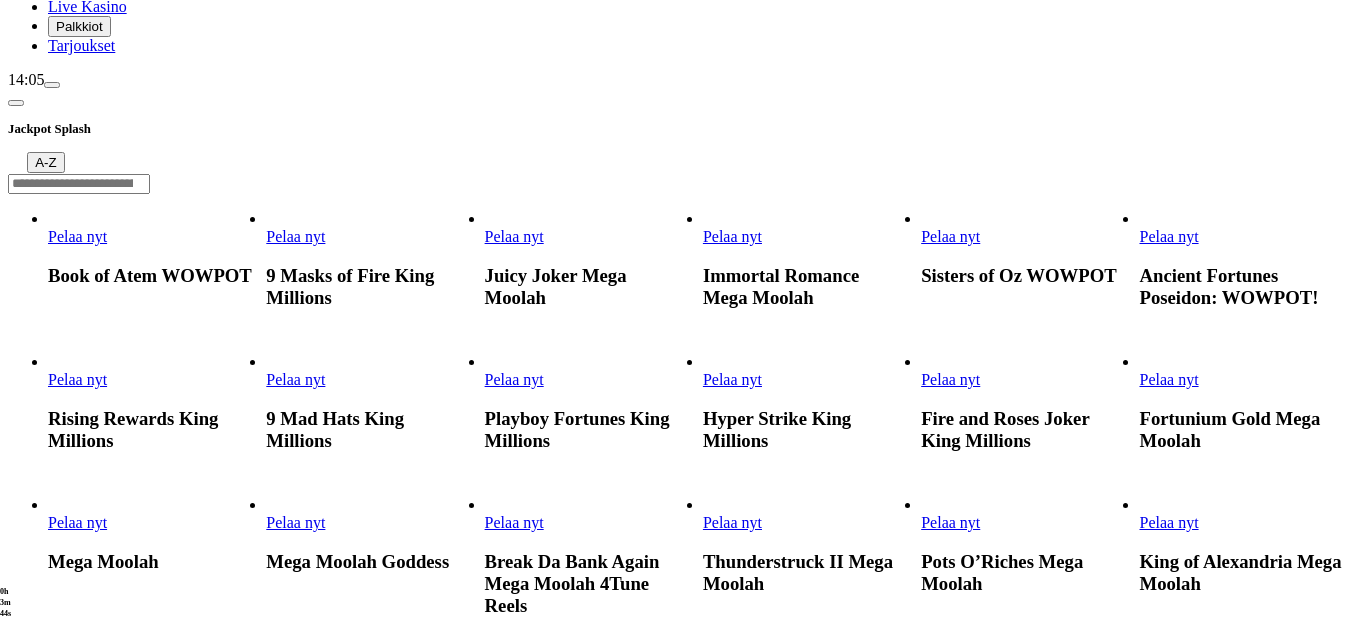 scroll, scrollTop: 300, scrollLeft: 0, axis: vertical 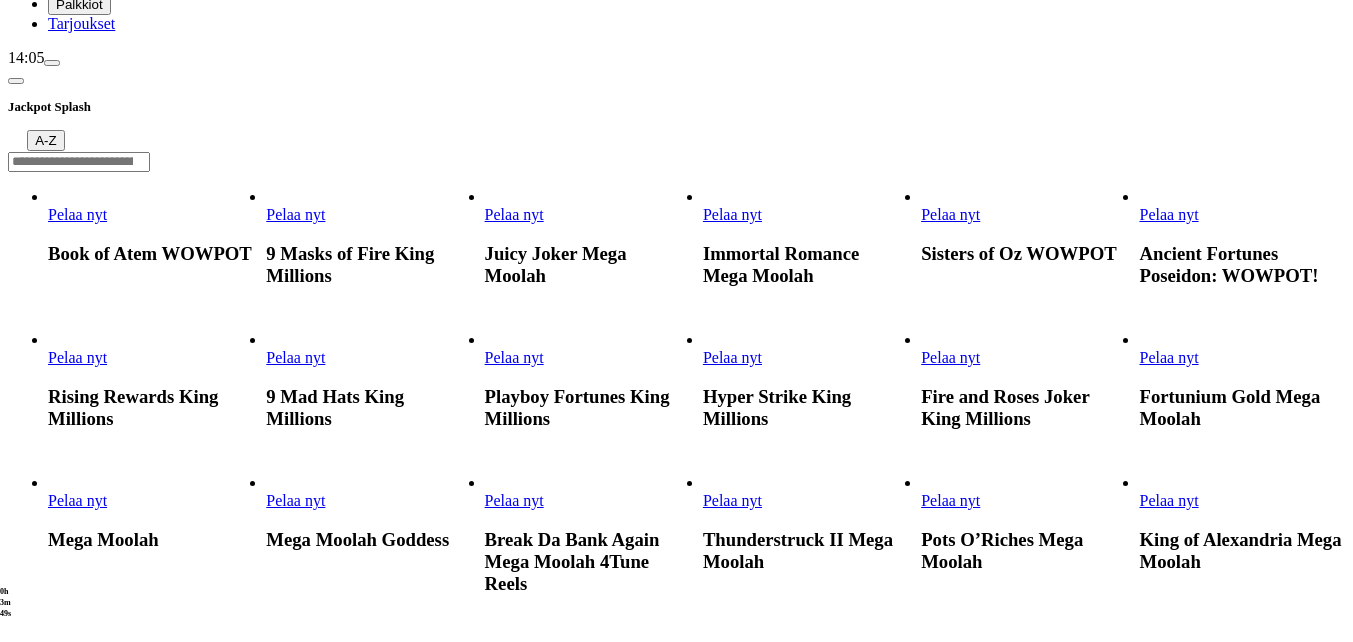 click on "Pelaa nyt" at bounding box center (950, 500) 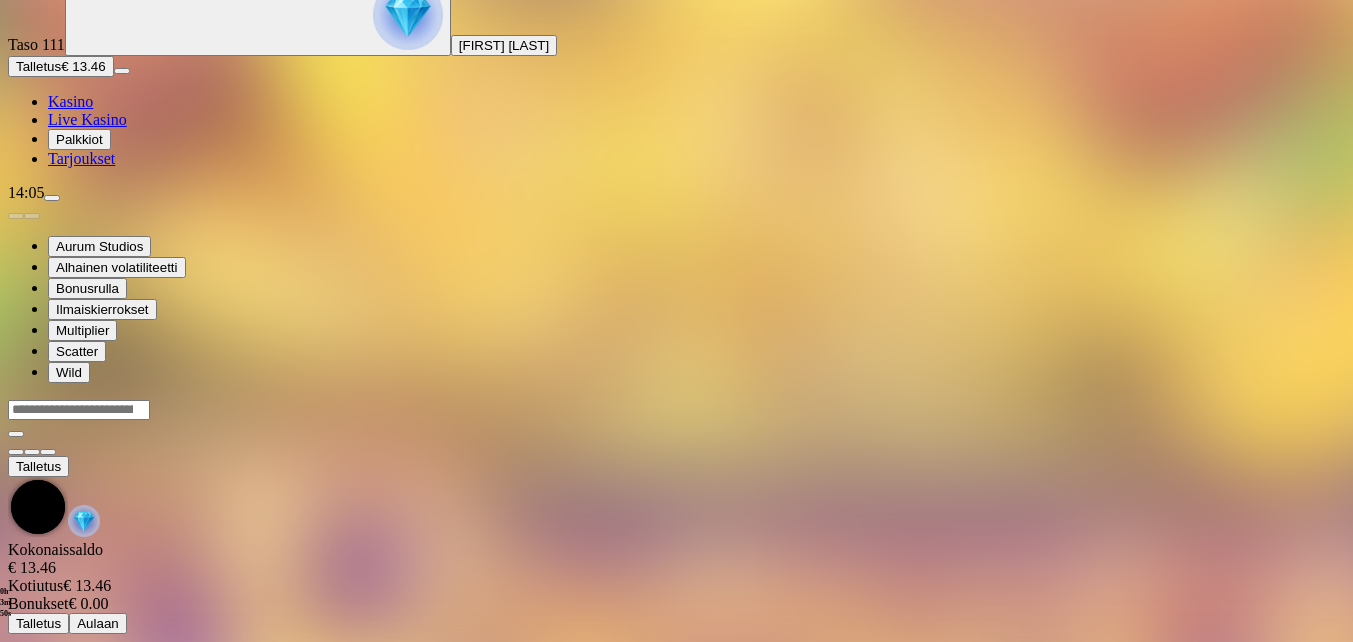 scroll, scrollTop: 0, scrollLeft: 0, axis: both 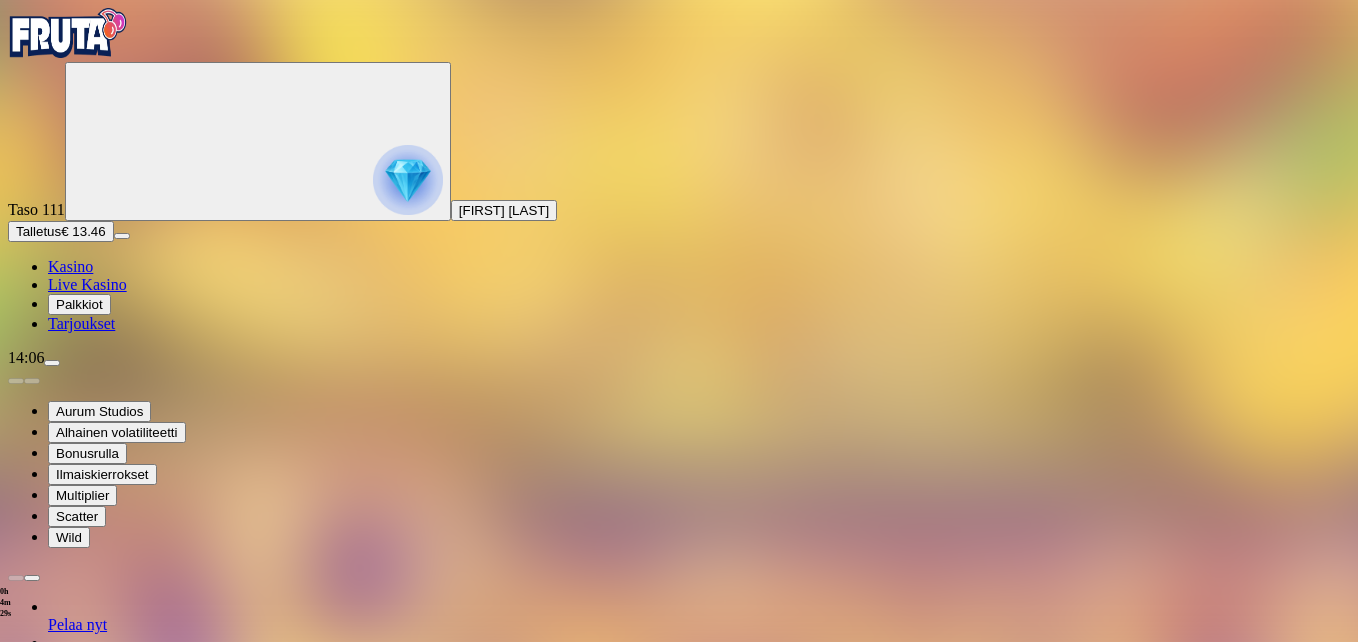 click at bounding box center (48, 1347) 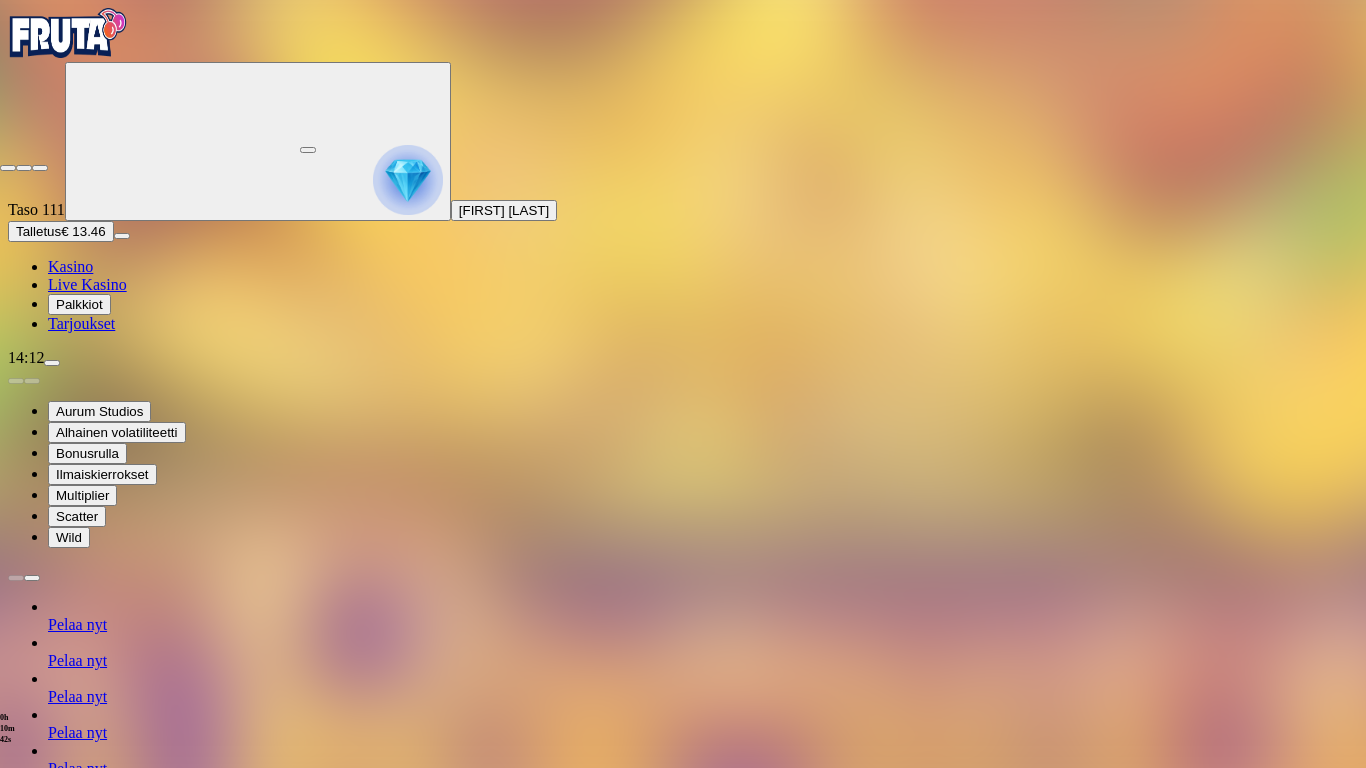 click at bounding box center (8, 168) 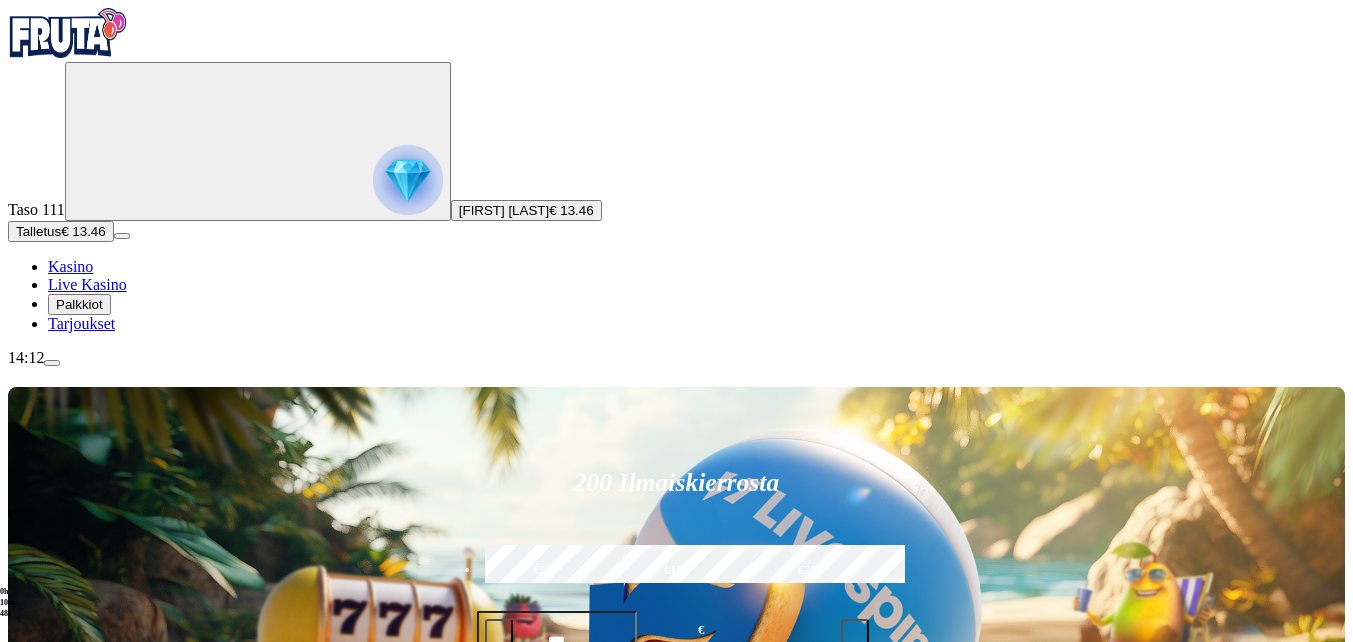 click on "Pelaa nyt" at bounding box center (77, 1523) 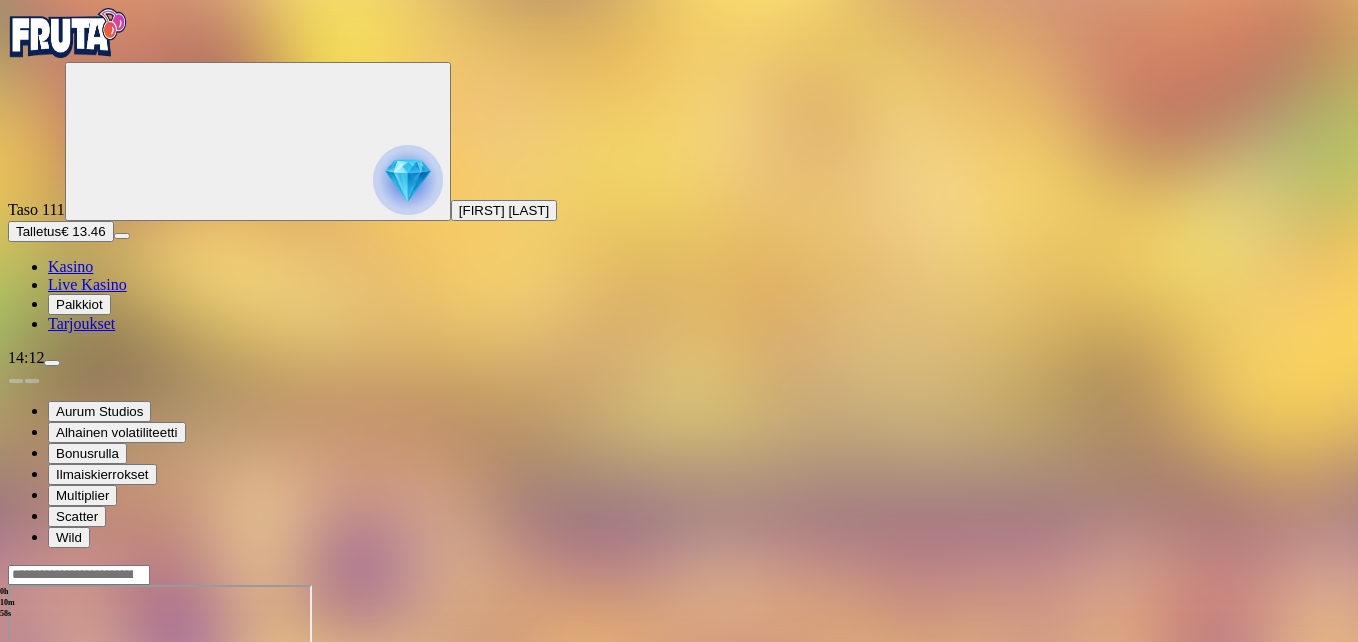 click at bounding box center (48, 757) 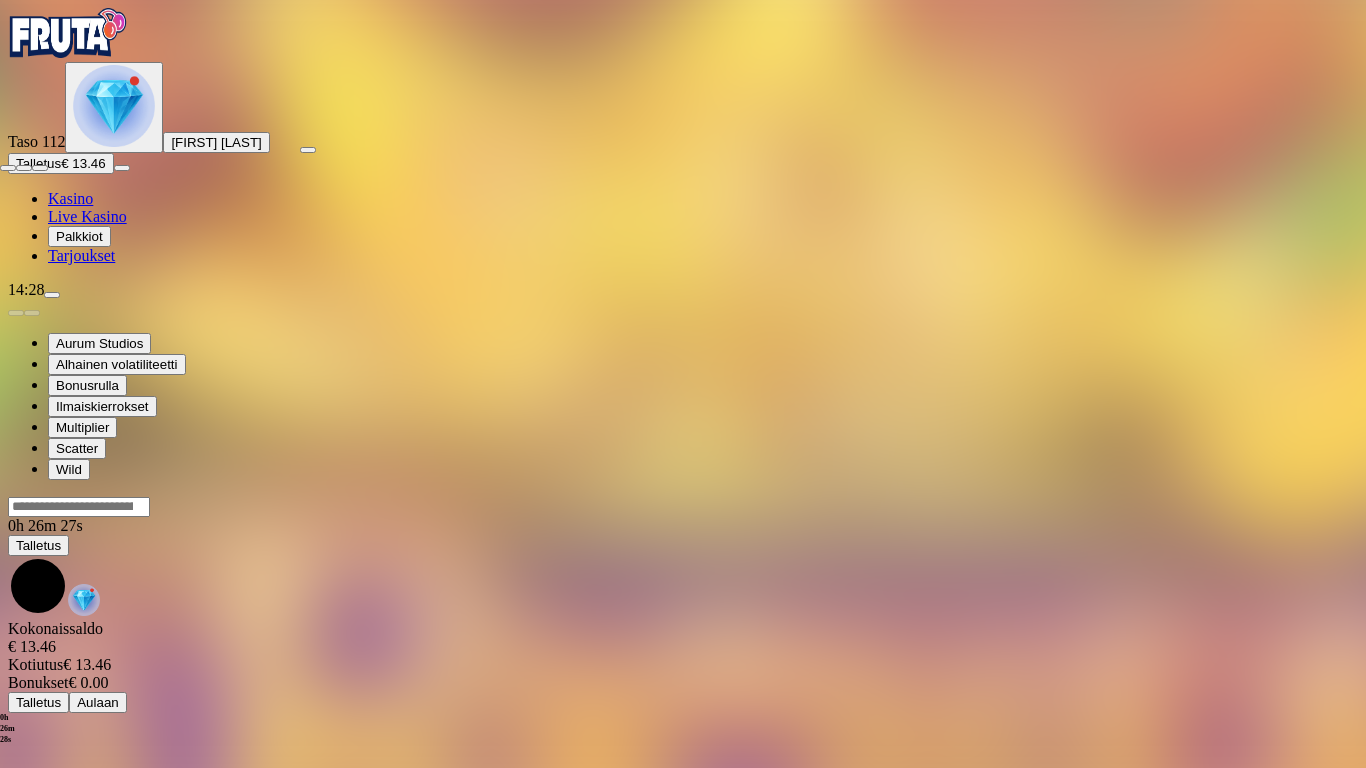 click at bounding box center (8, 168) 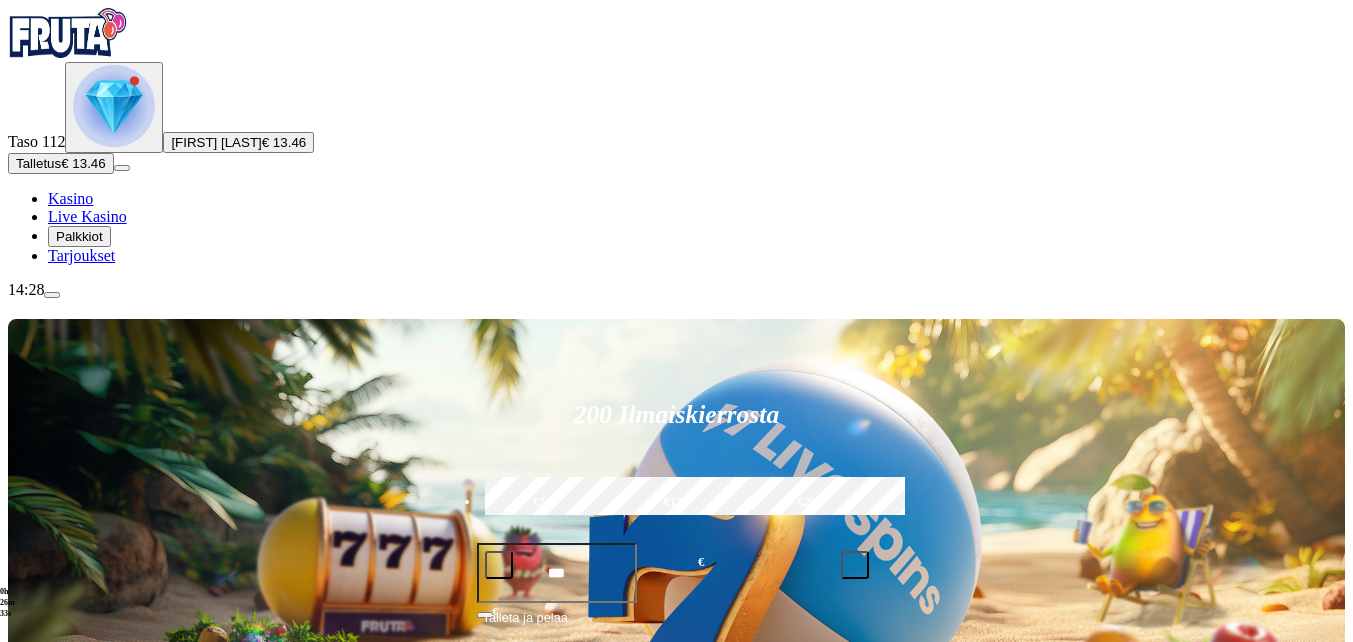 click on "€50" at bounding box center [543, 503] 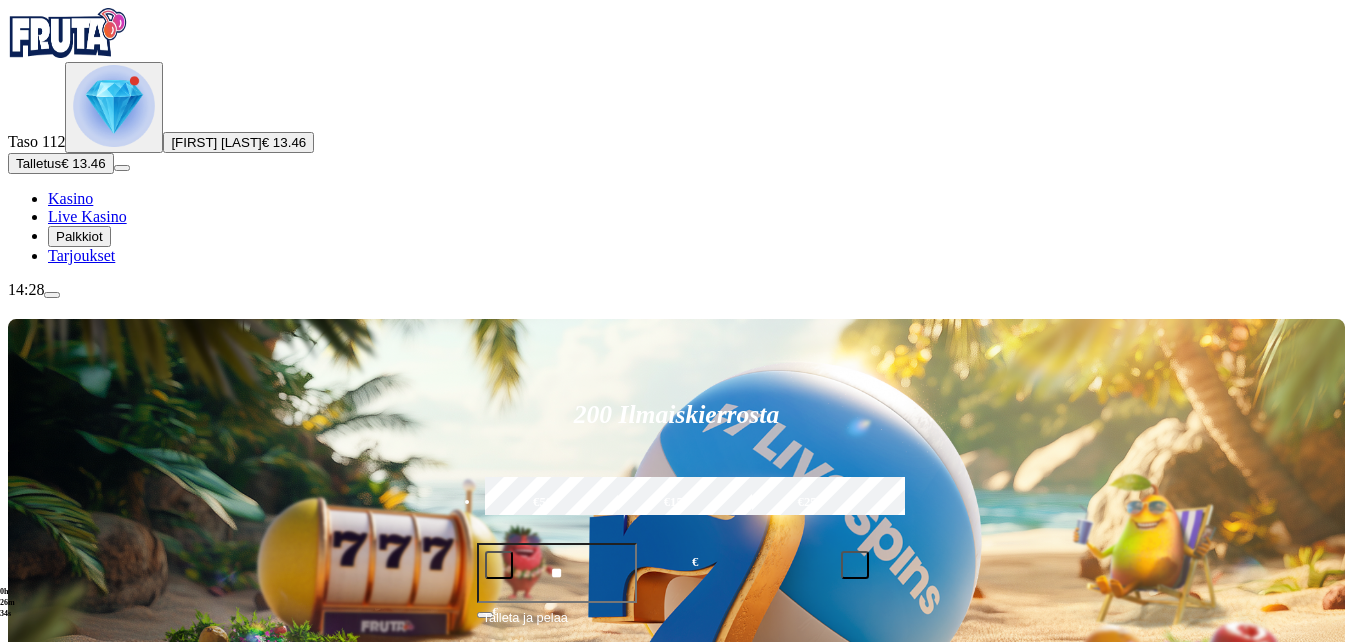 click on "Talleta ja pelaa" at bounding box center [525, 626] 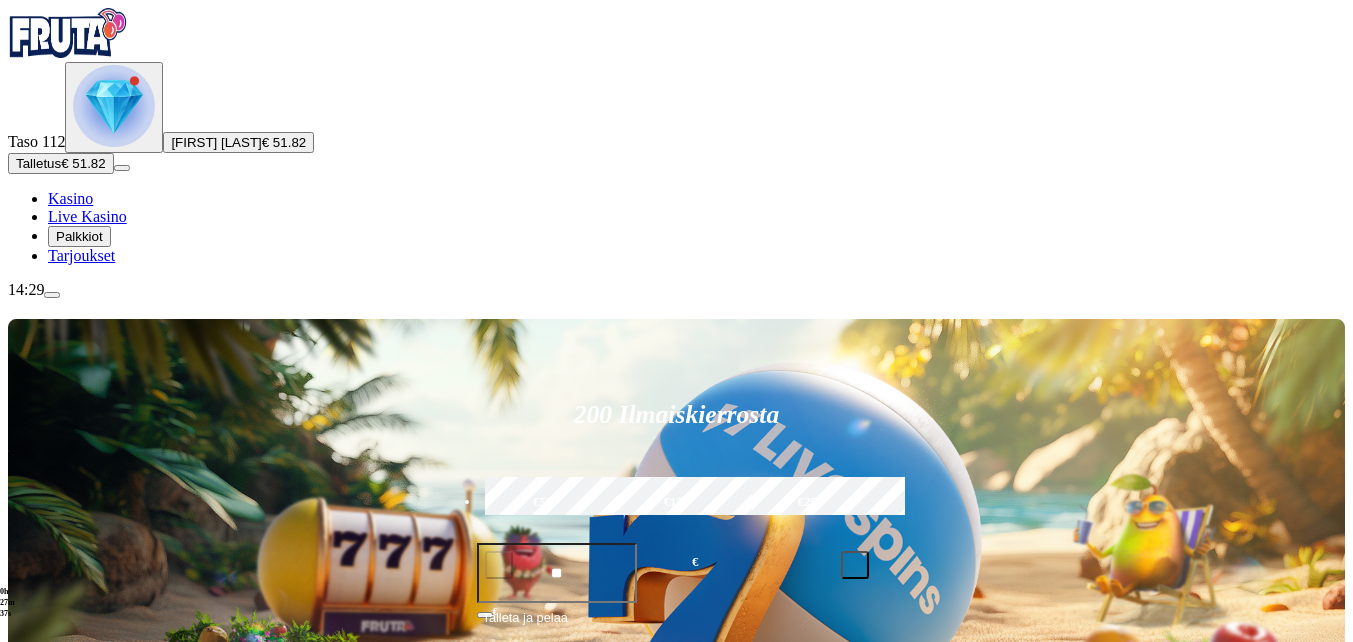 click on "Pelaa nyt" at bounding box center [77, 1455] 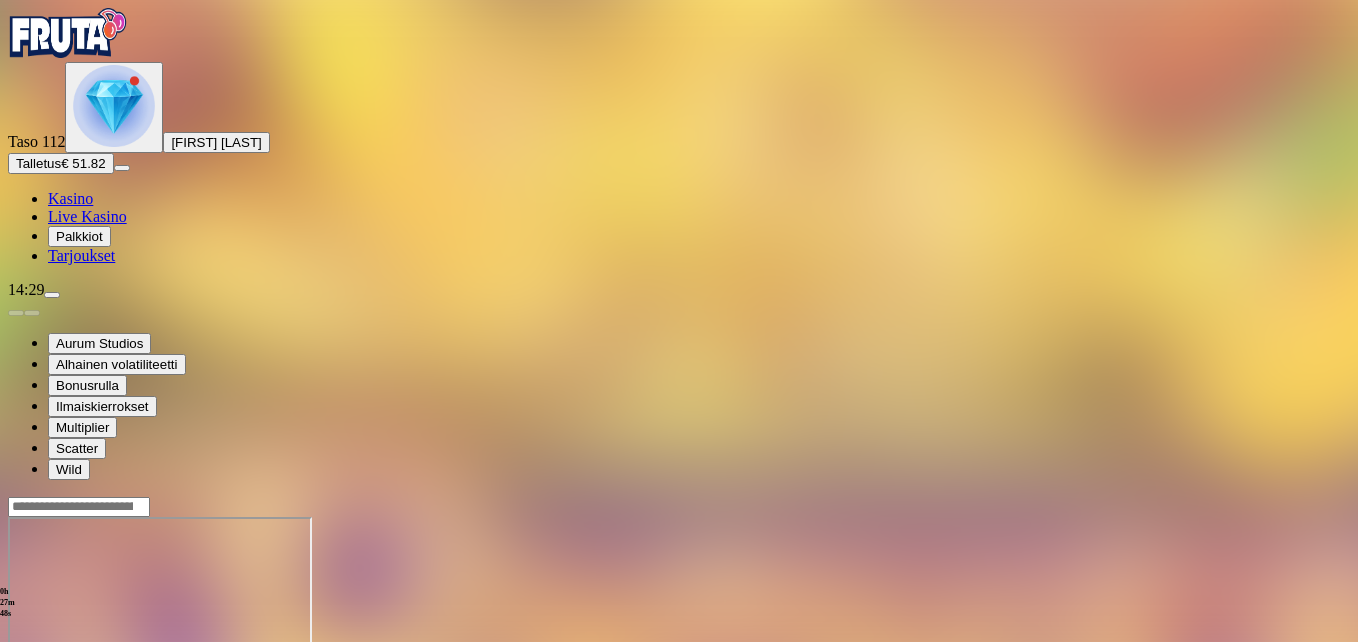 click at bounding box center [48, 689] 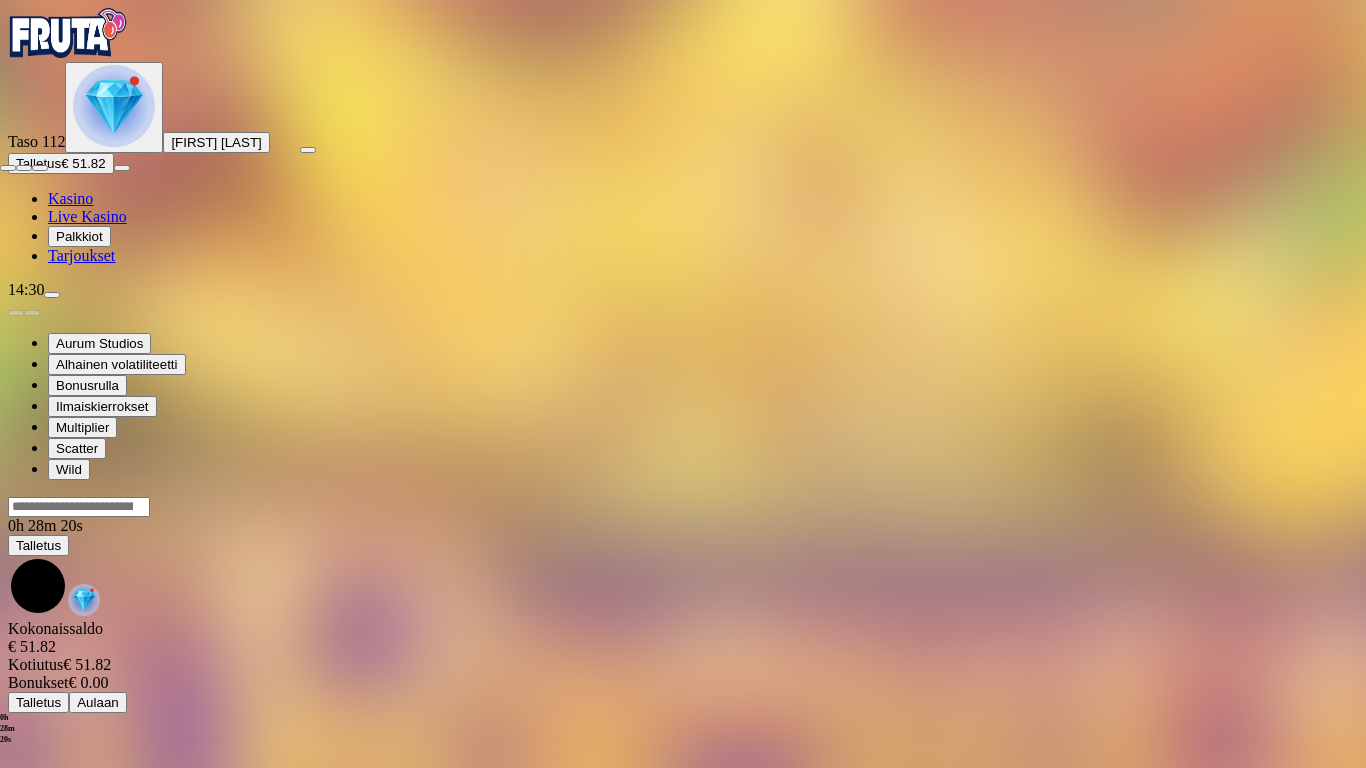 click at bounding box center [8, 168] 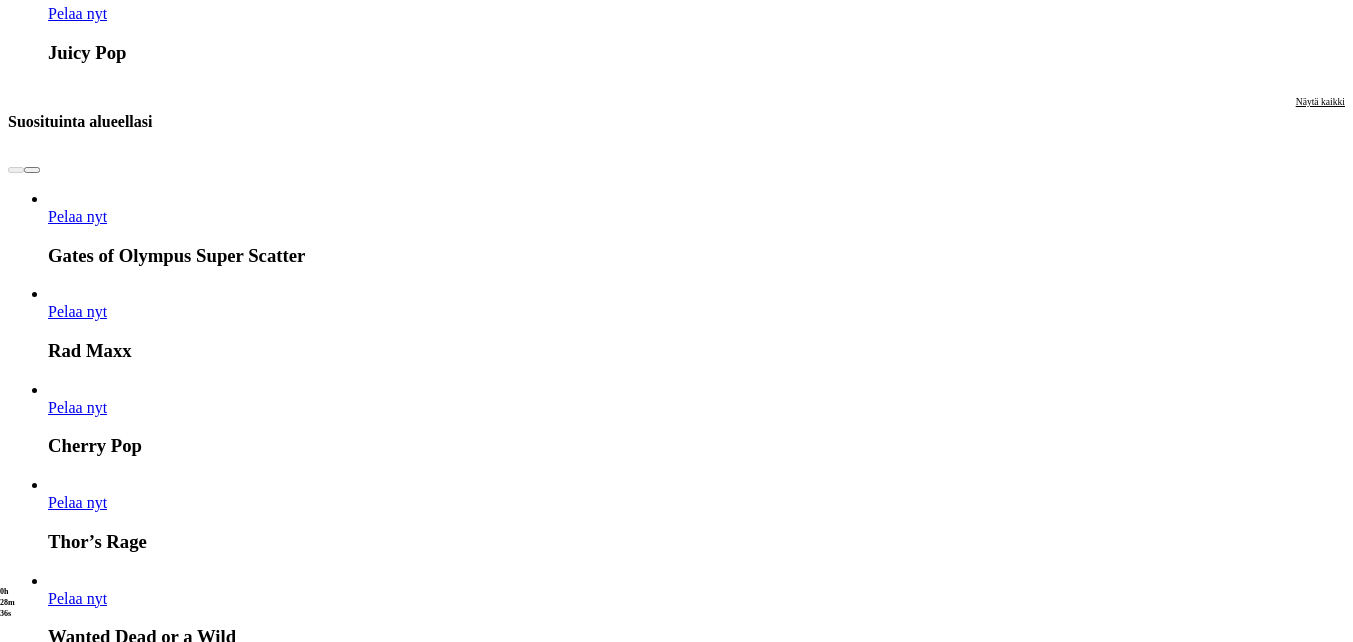 scroll, scrollTop: 1900, scrollLeft: 0, axis: vertical 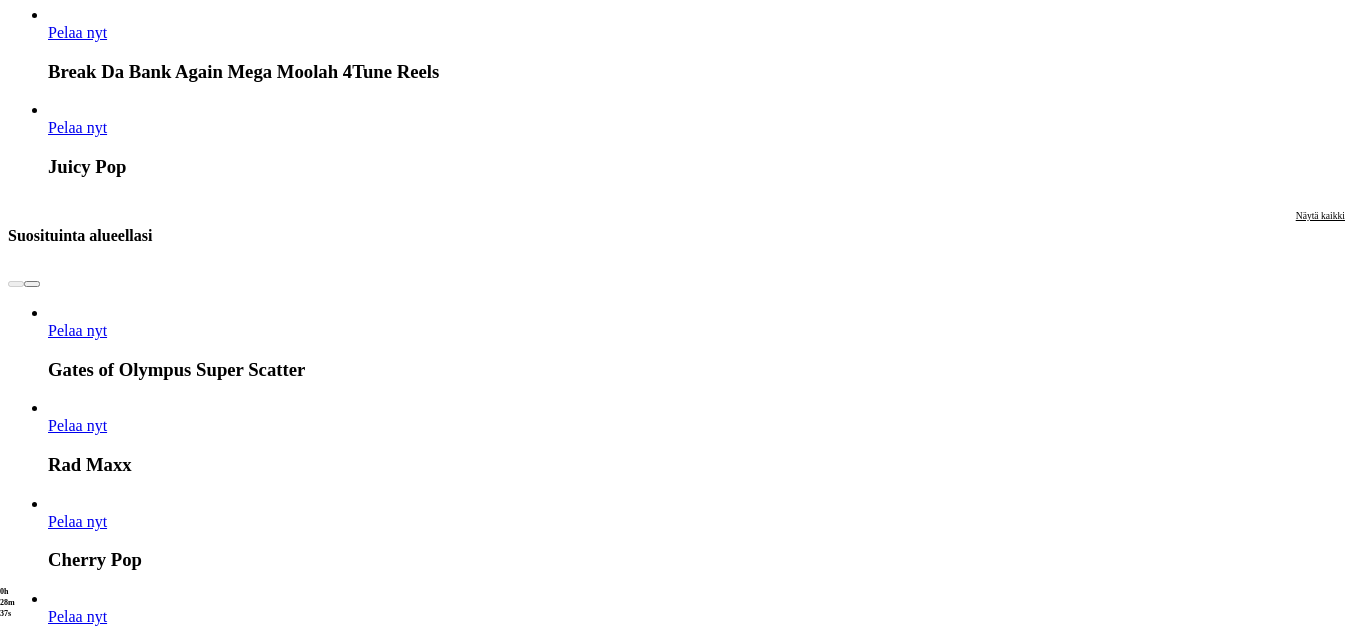 click on "Näytä kaikki" at bounding box center (1320, 15786) 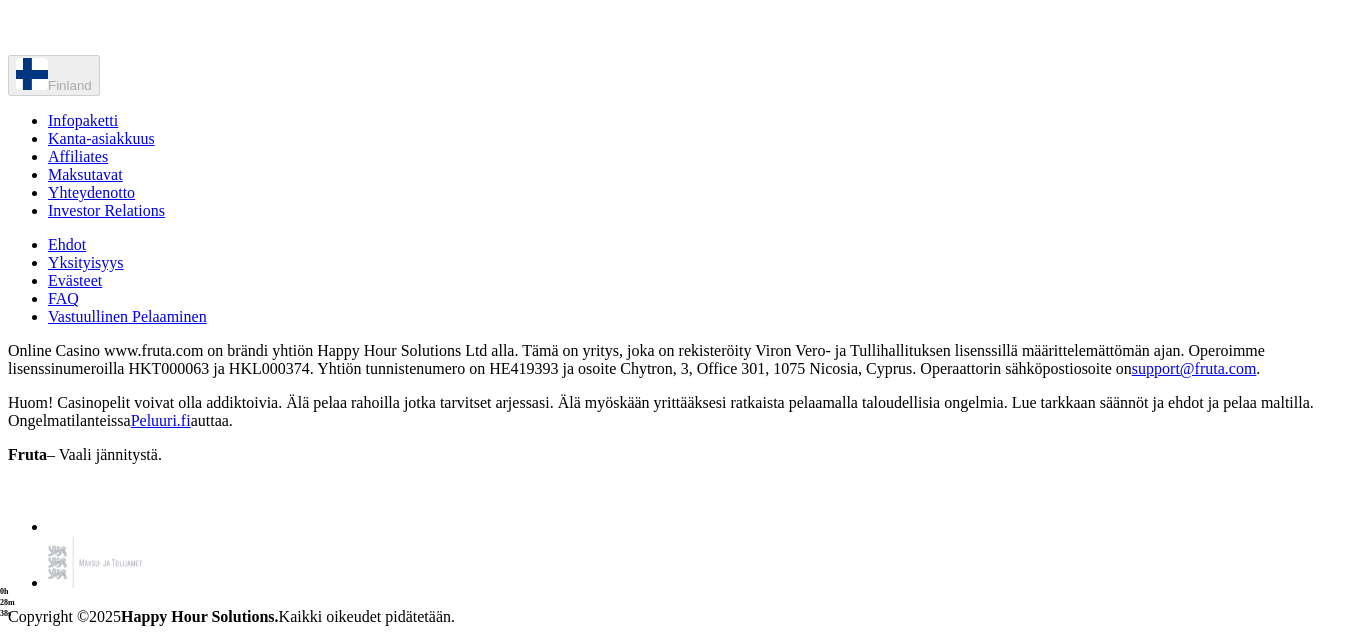 scroll, scrollTop: 0, scrollLeft: 0, axis: both 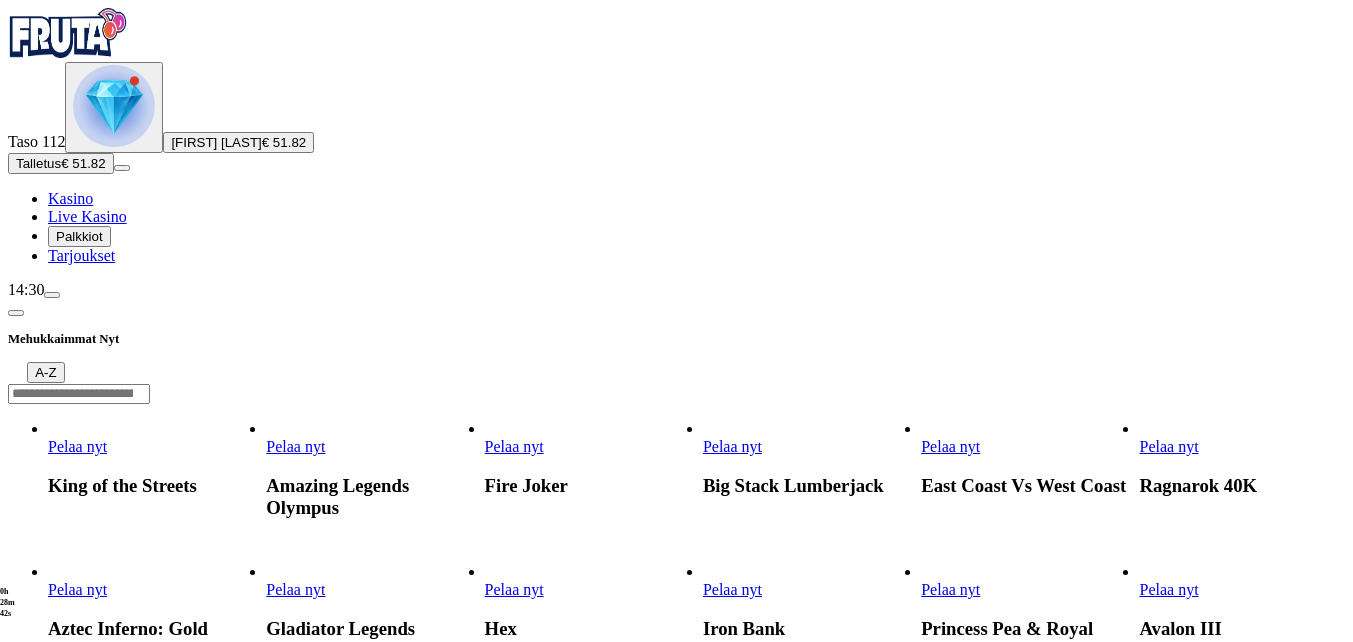 click on "Pelaa nyt" at bounding box center (1168, 589) 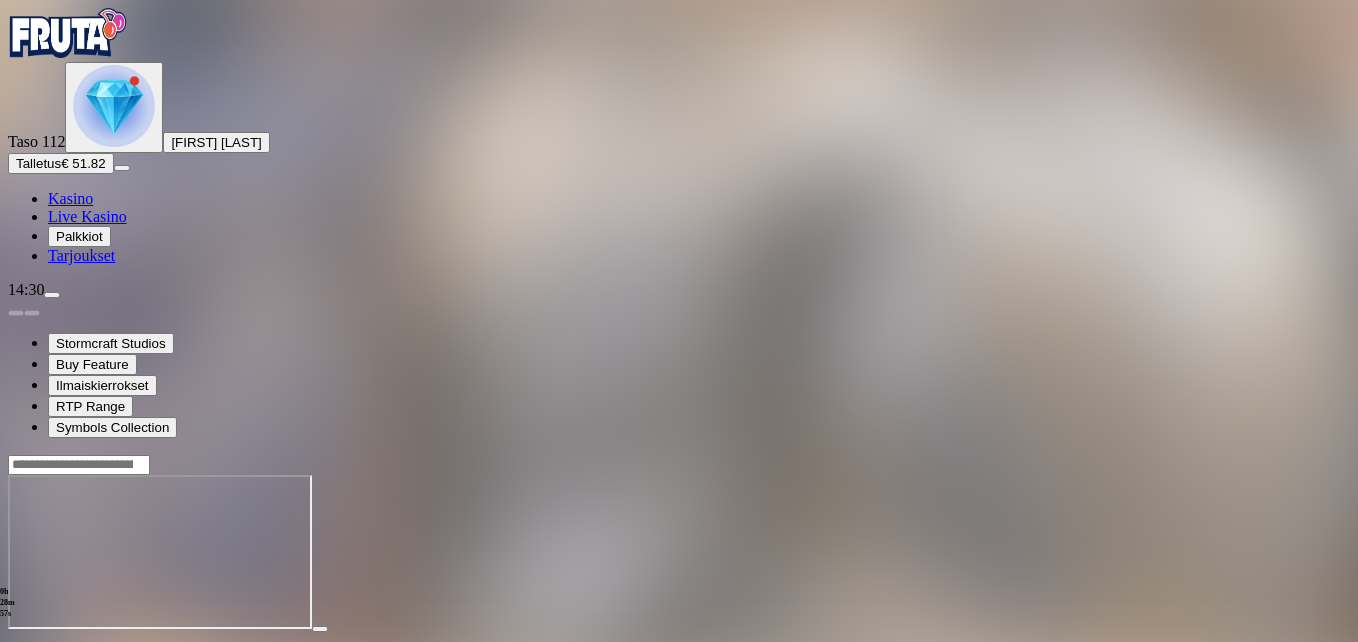 drag, startPoint x: 1237, startPoint y: 176, endPoint x: 1241, endPoint y: 250, distance: 74.10803 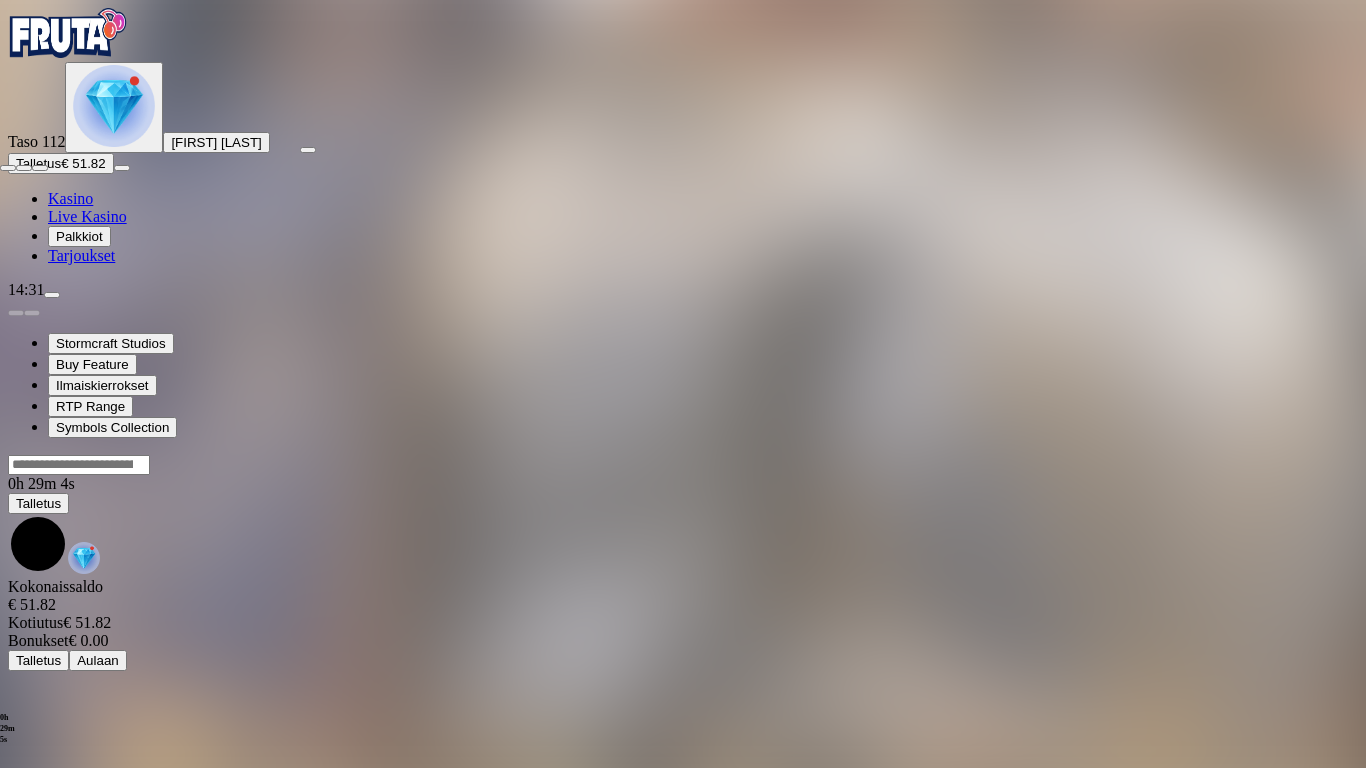click at bounding box center (40, 168) 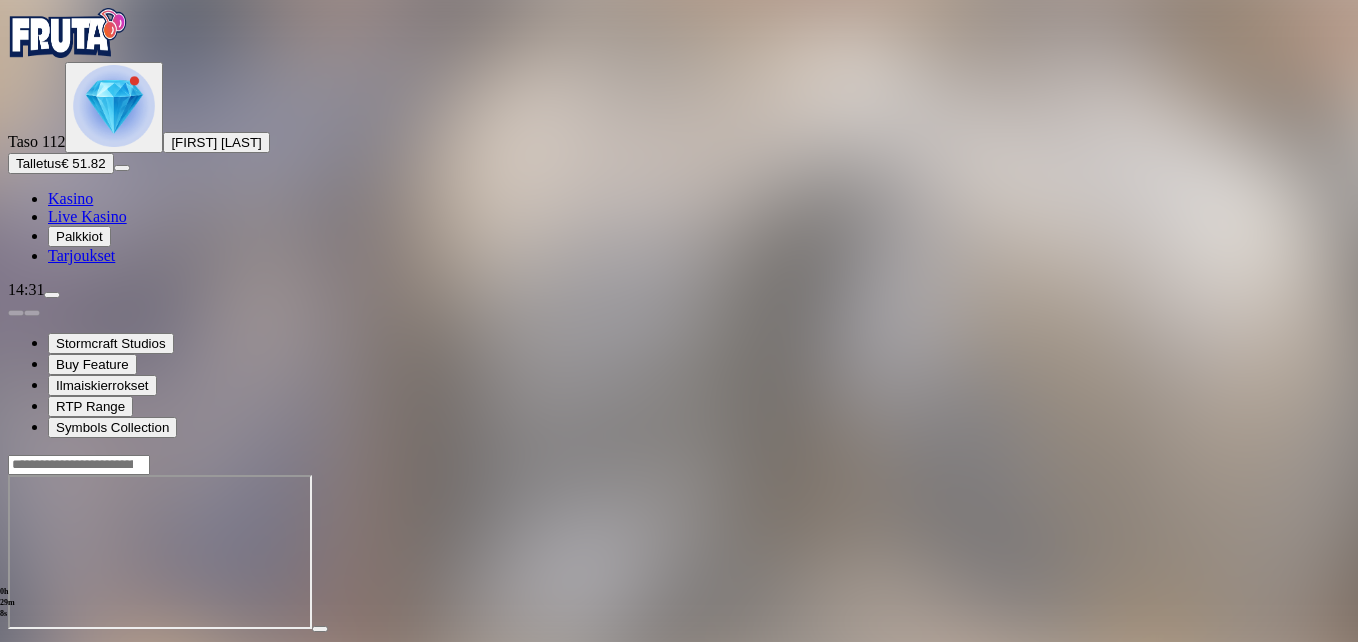 click at bounding box center [16, 647] 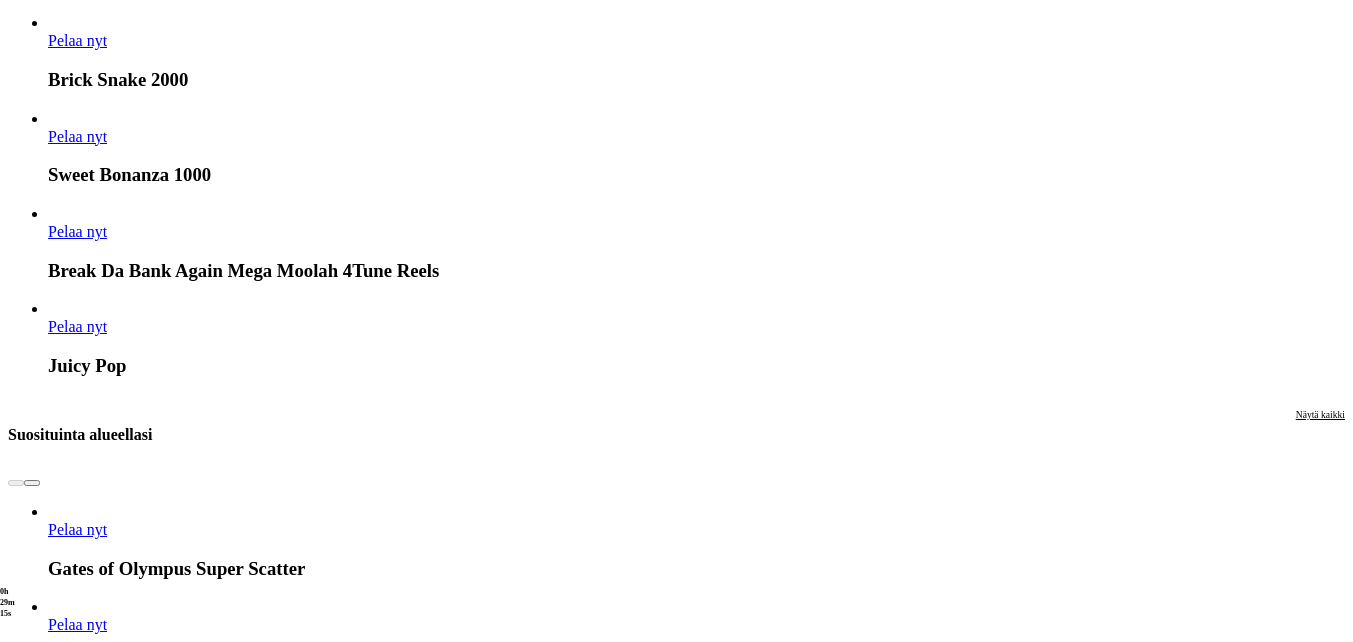 scroll, scrollTop: 1900, scrollLeft: 0, axis: vertical 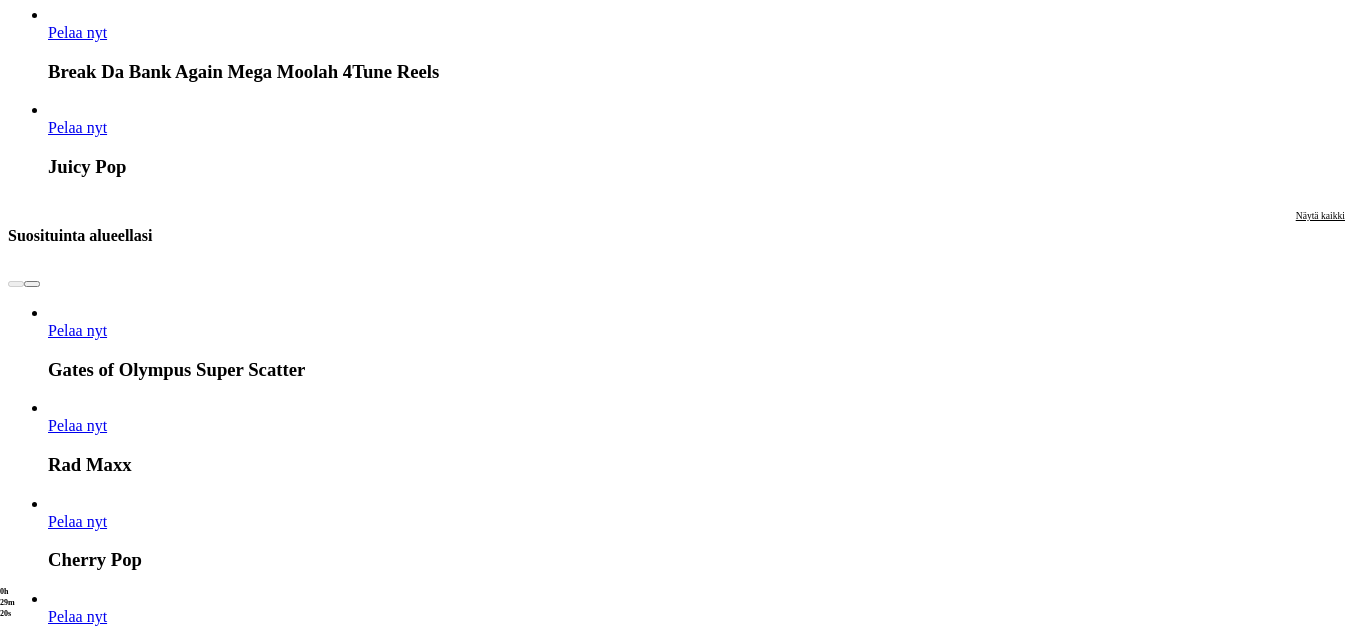 click on "Näytä kaikki" at bounding box center [1320, 15786] 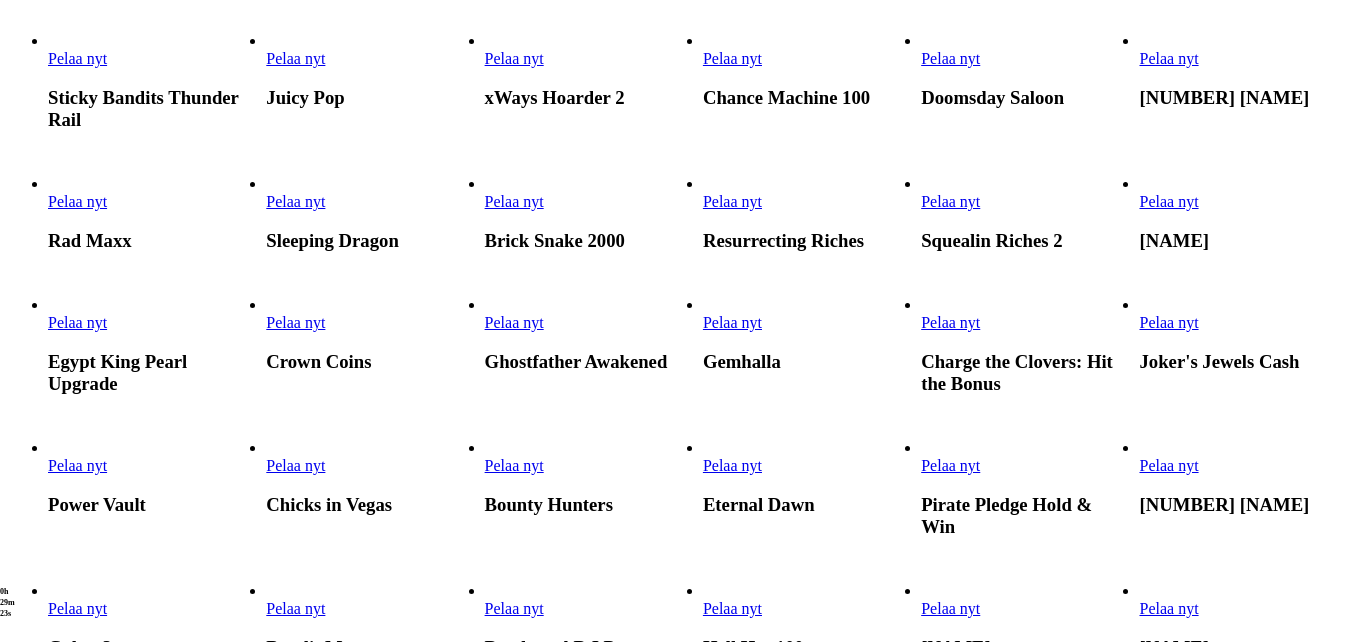 scroll, scrollTop: 700, scrollLeft: 0, axis: vertical 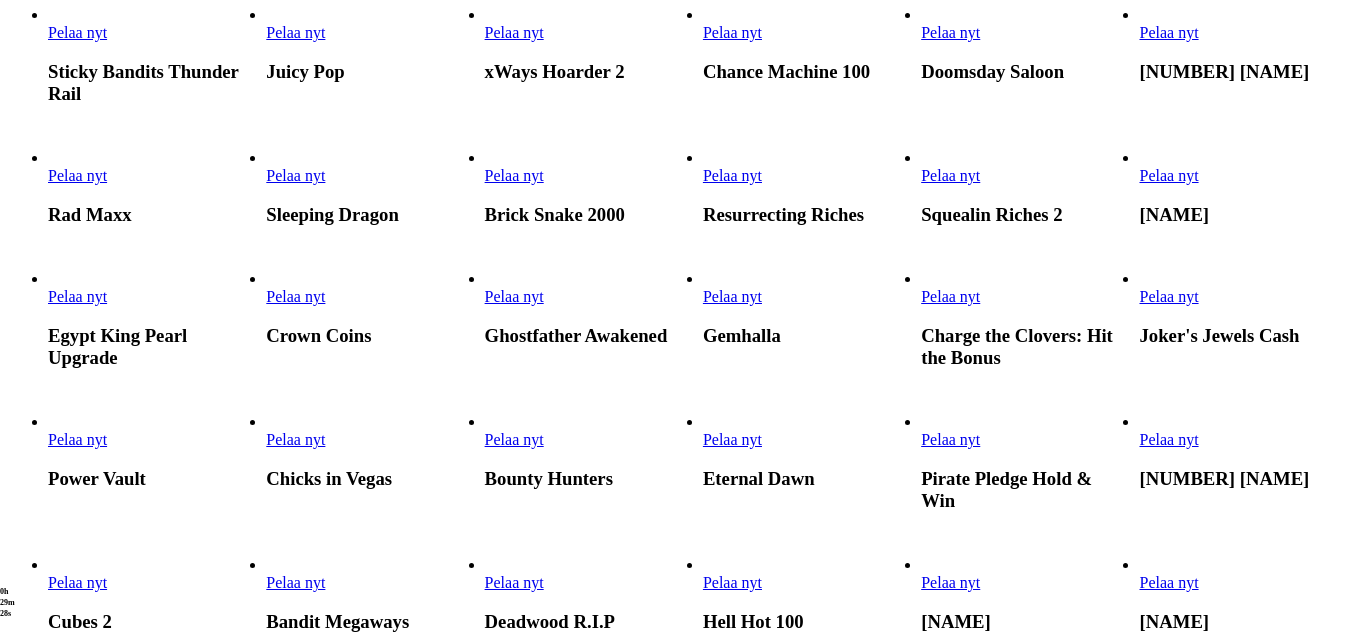 click on "Pelaa nyt" at bounding box center [514, 296] 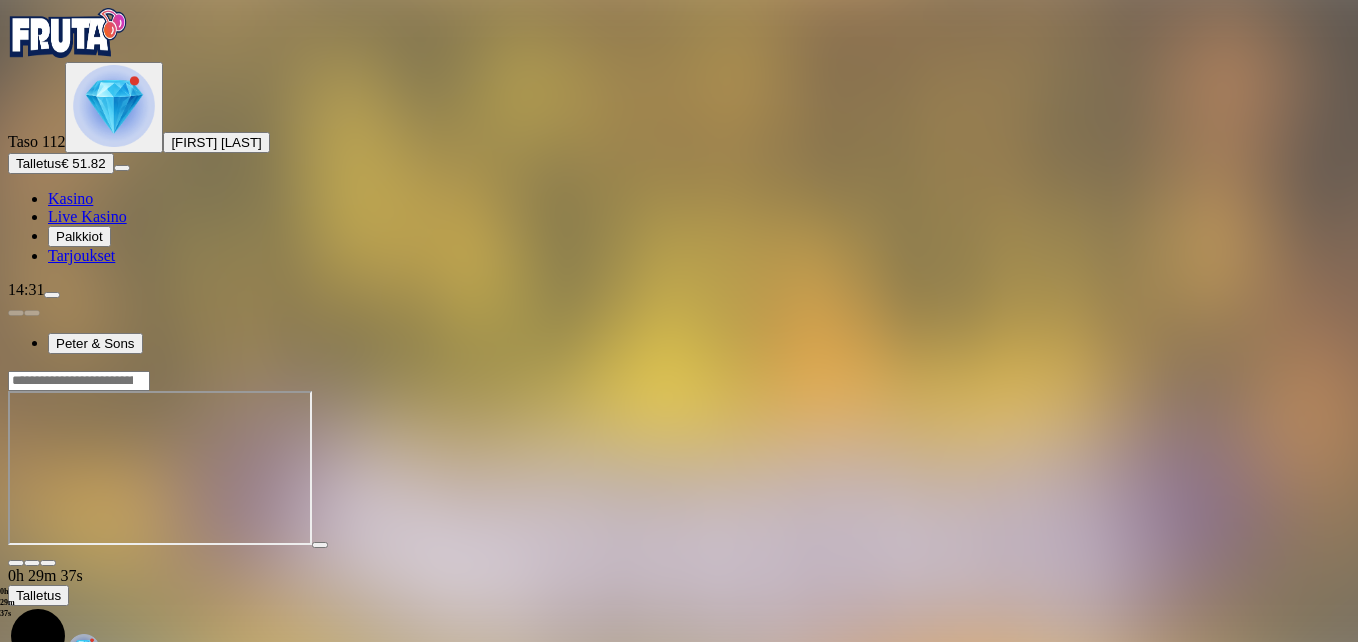click at bounding box center [48, 563] 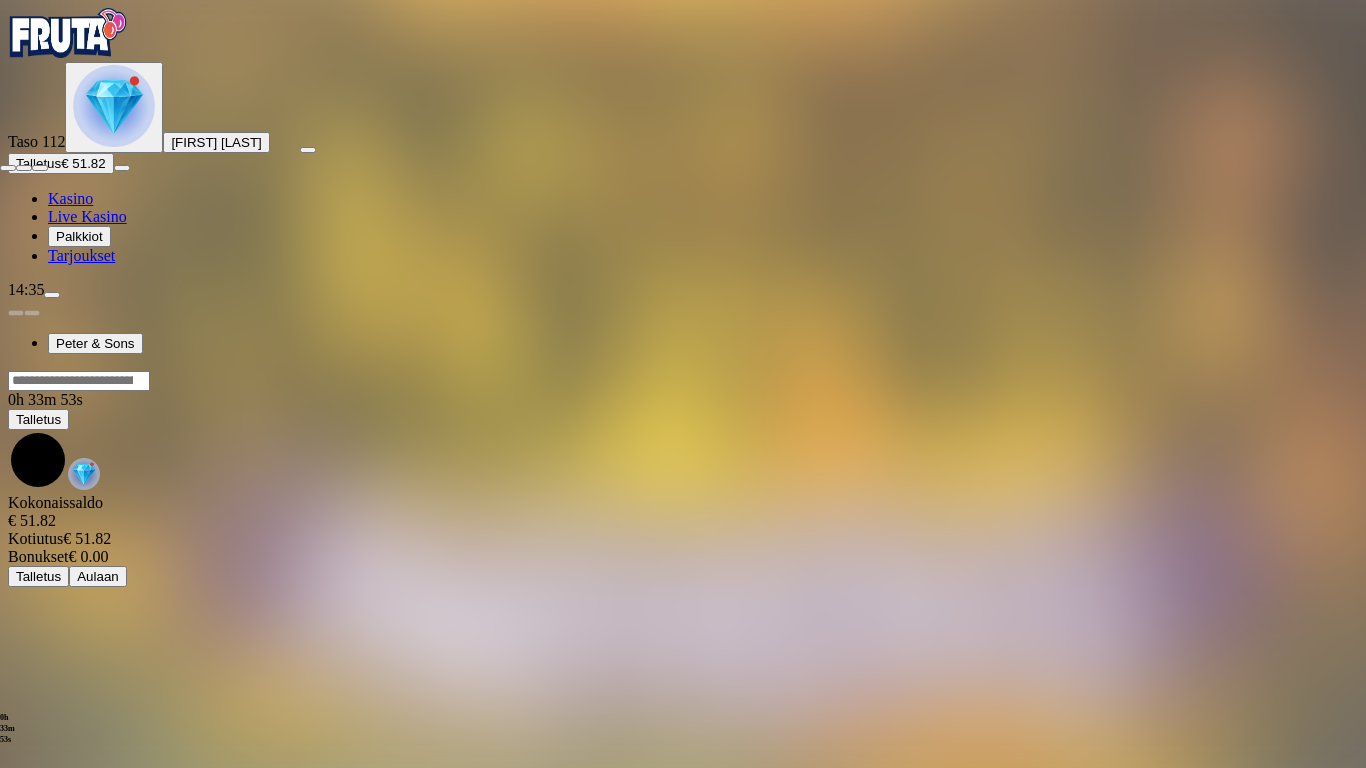 click at bounding box center [40, 168] 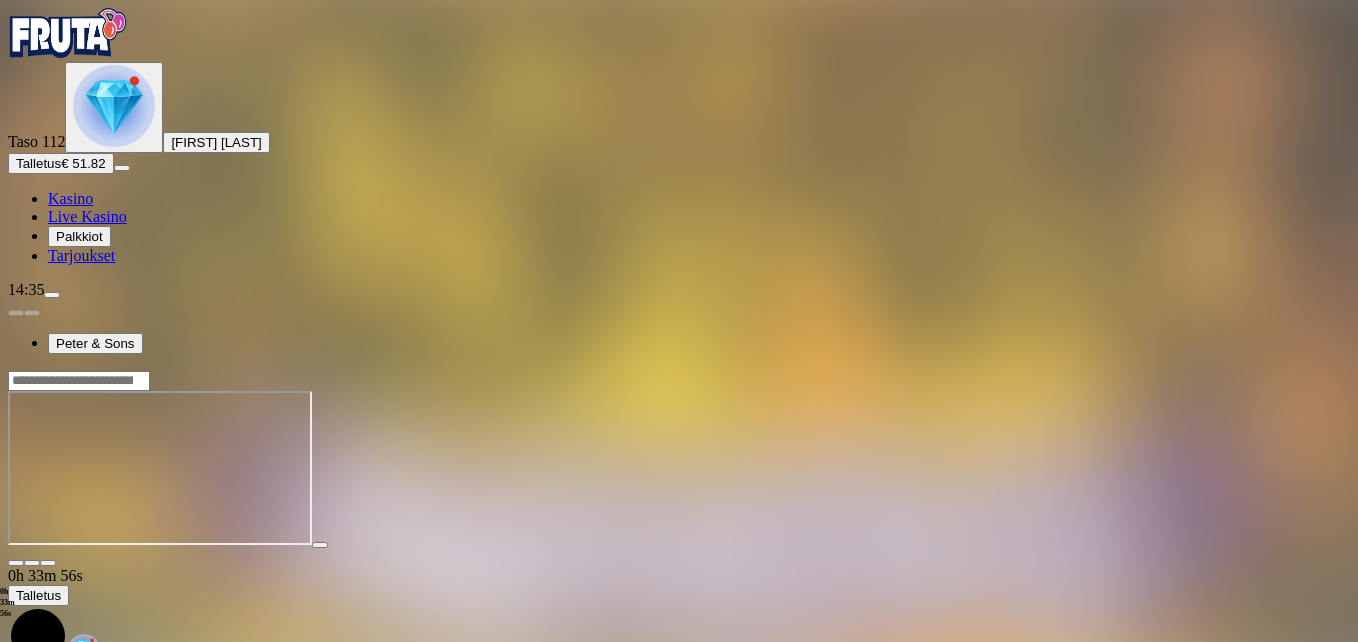 click at bounding box center [16, 563] 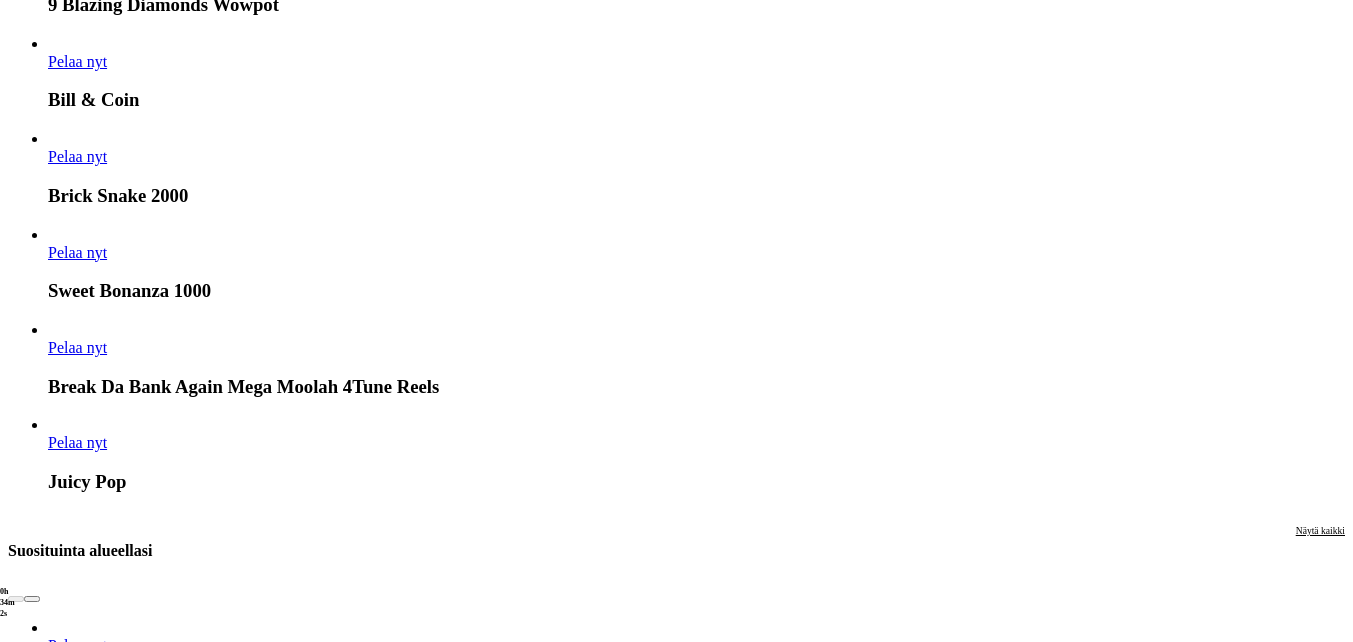 scroll, scrollTop: 1700, scrollLeft: 0, axis: vertical 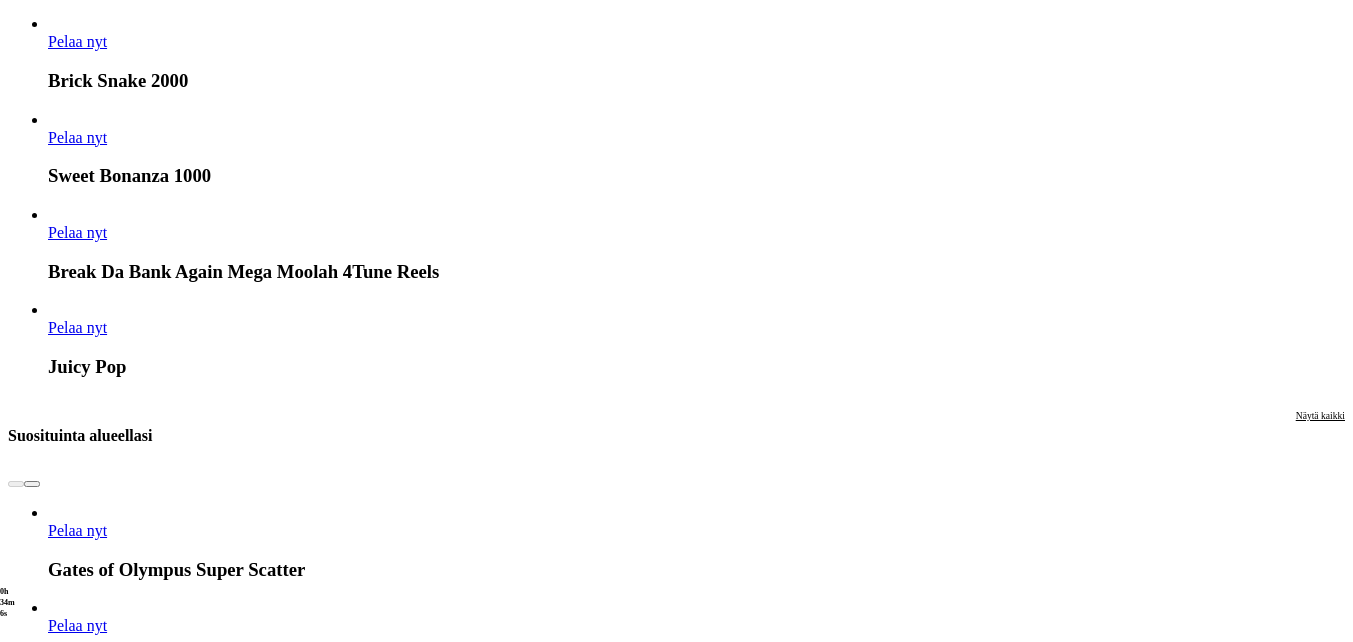 click at bounding box center (32, 16055) 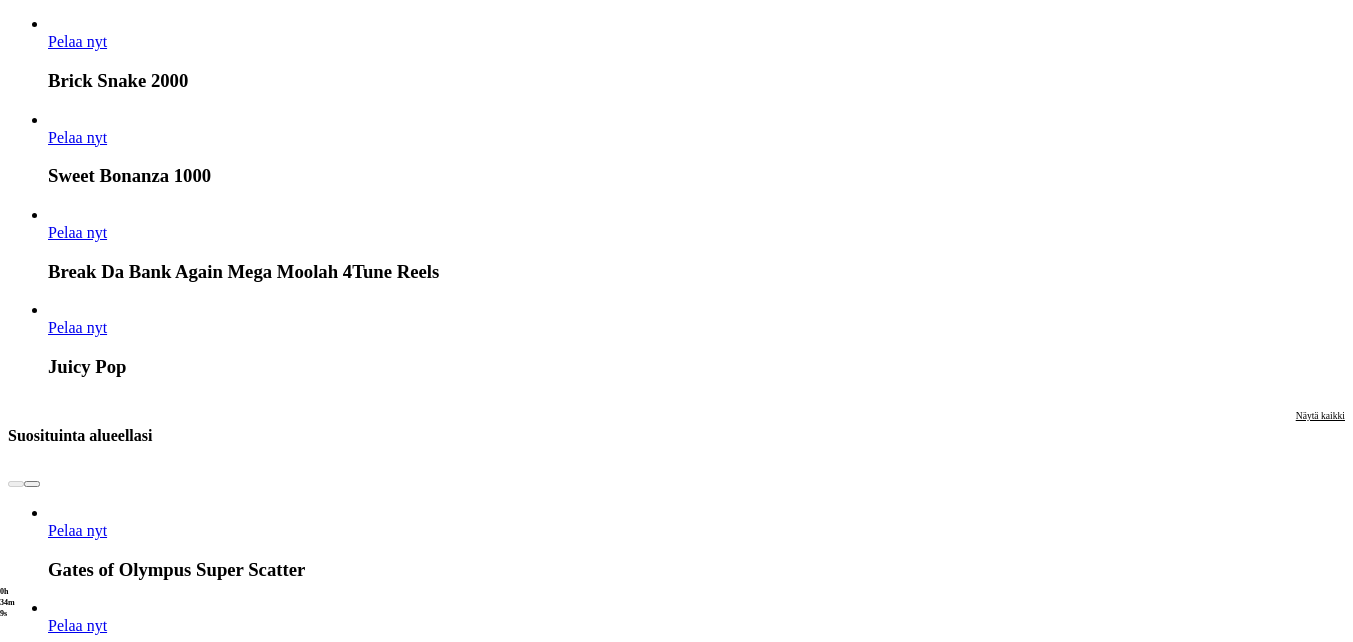 click on "Näytä kaikki" at bounding box center [1320, 15986] 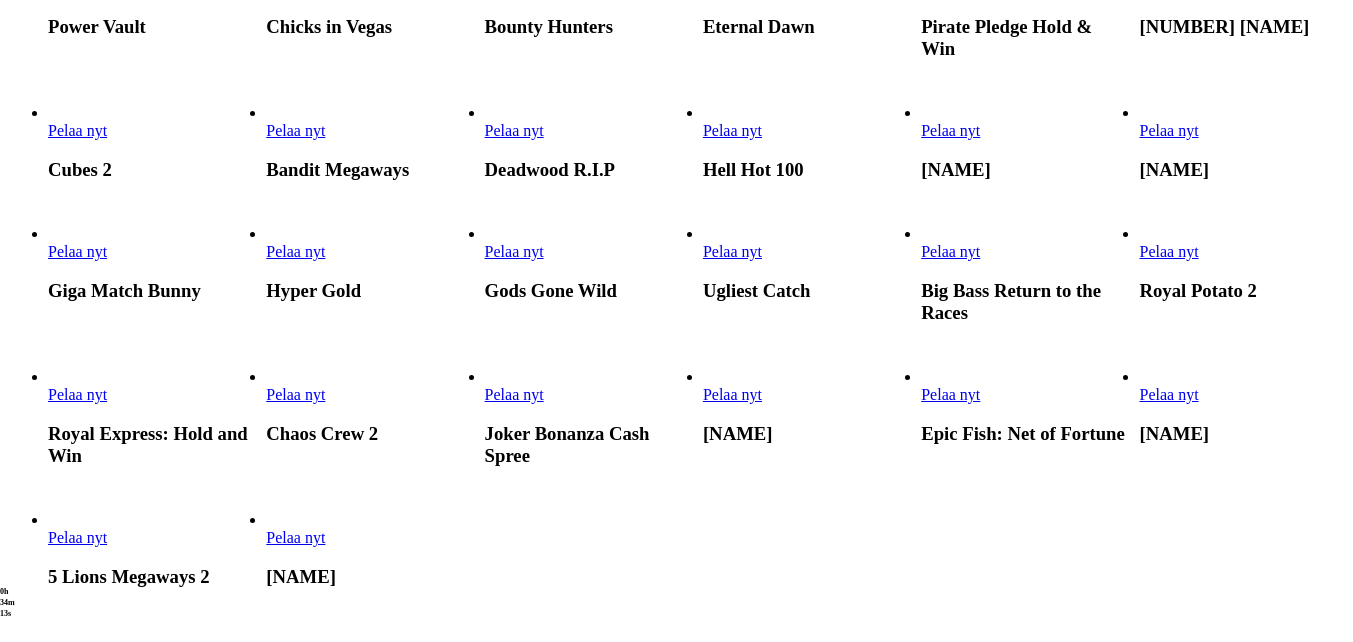 scroll, scrollTop: 1300, scrollLeft: 0, axis: vertical 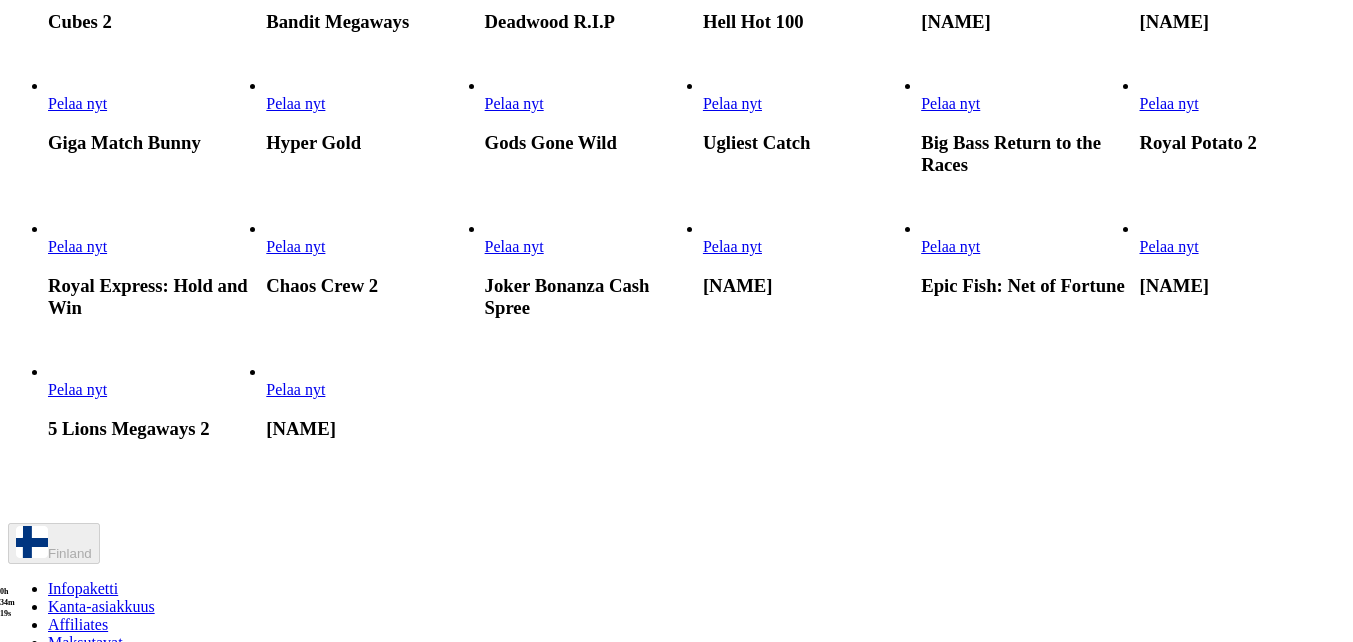 click on "Pelaa nyt" at bounding box center [77, -18] 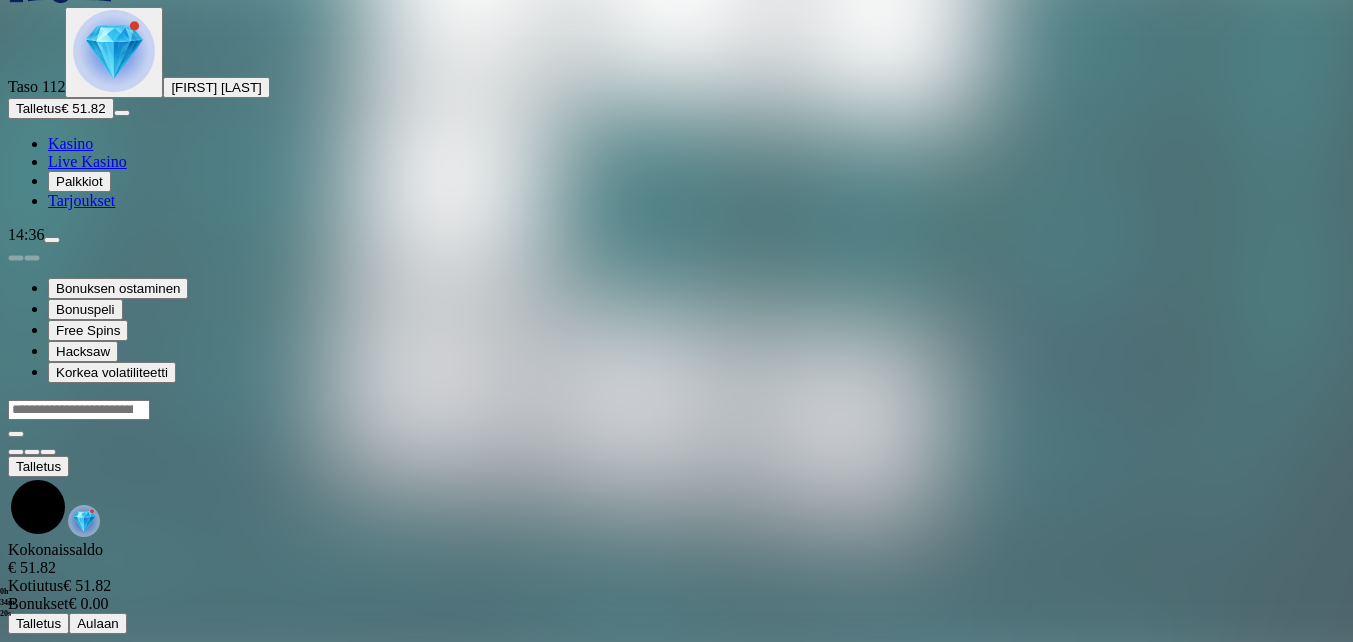 scroll, scrollTop: 0, scrollLeft: 0, axis: both 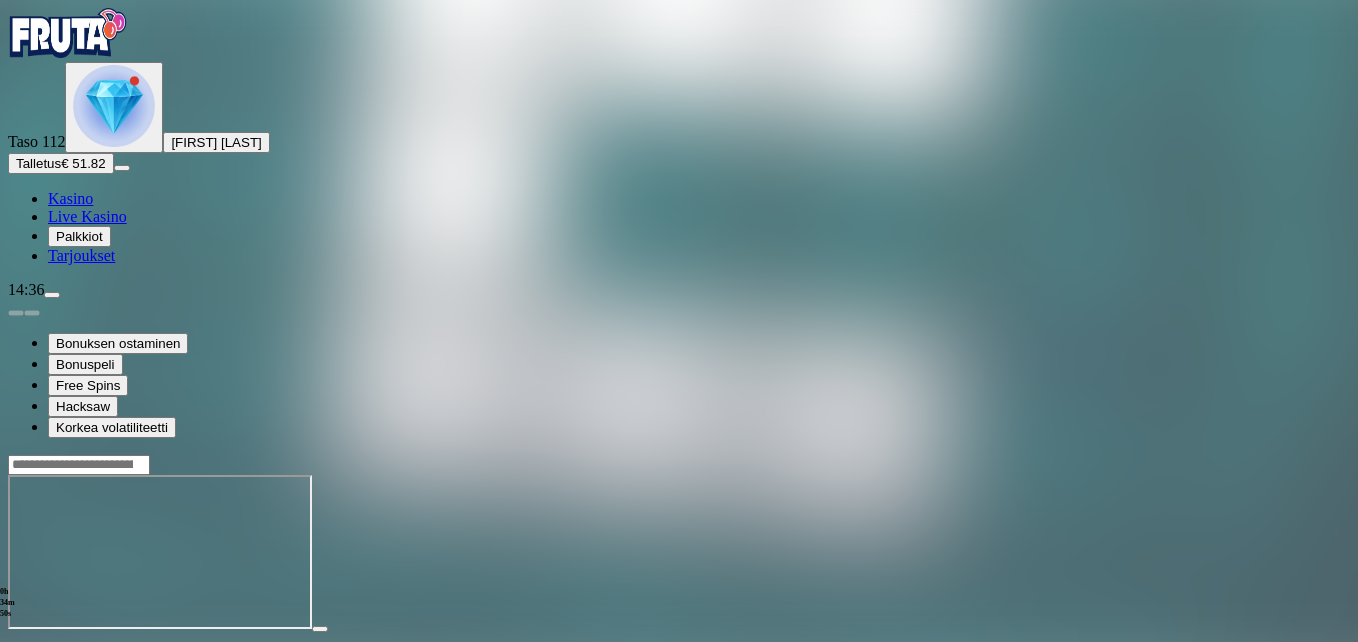 click at bounding box center (48, 647) 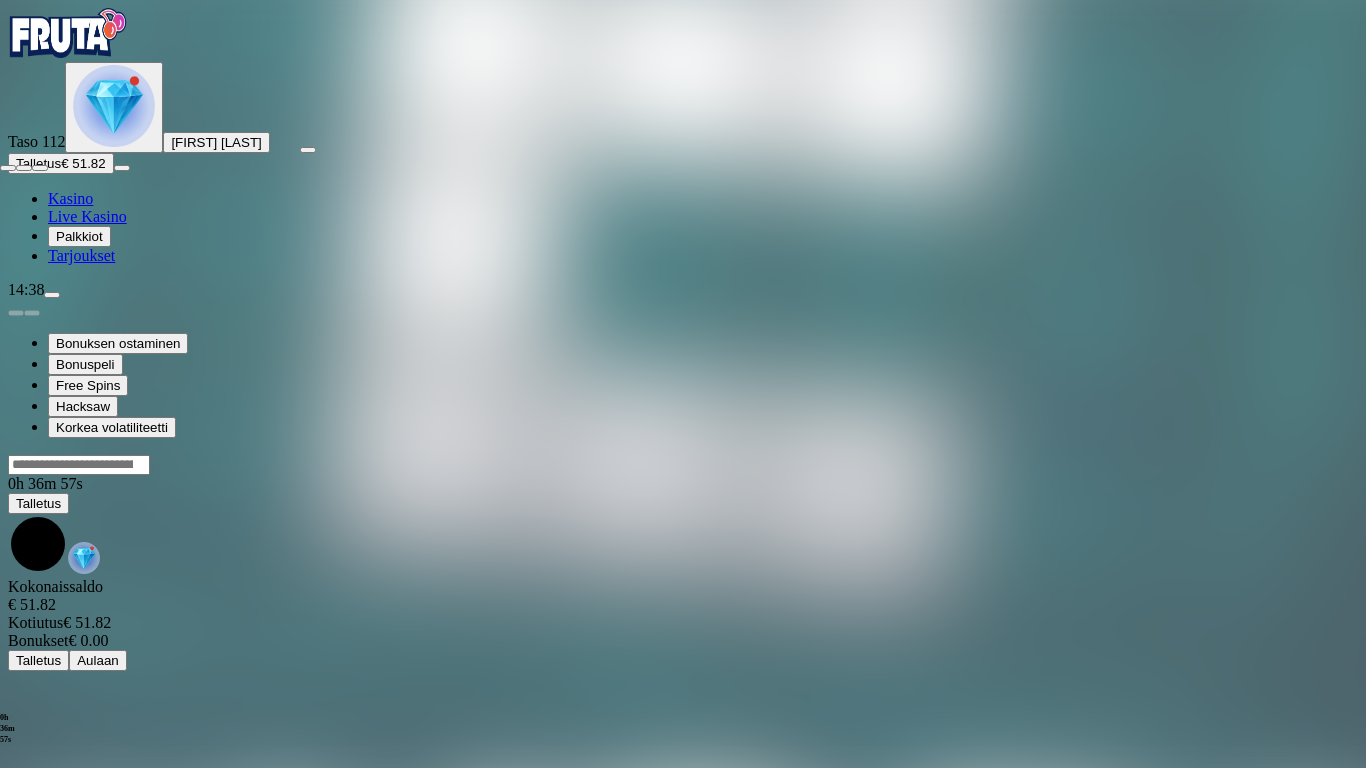 click at bounding box center [8, 168] 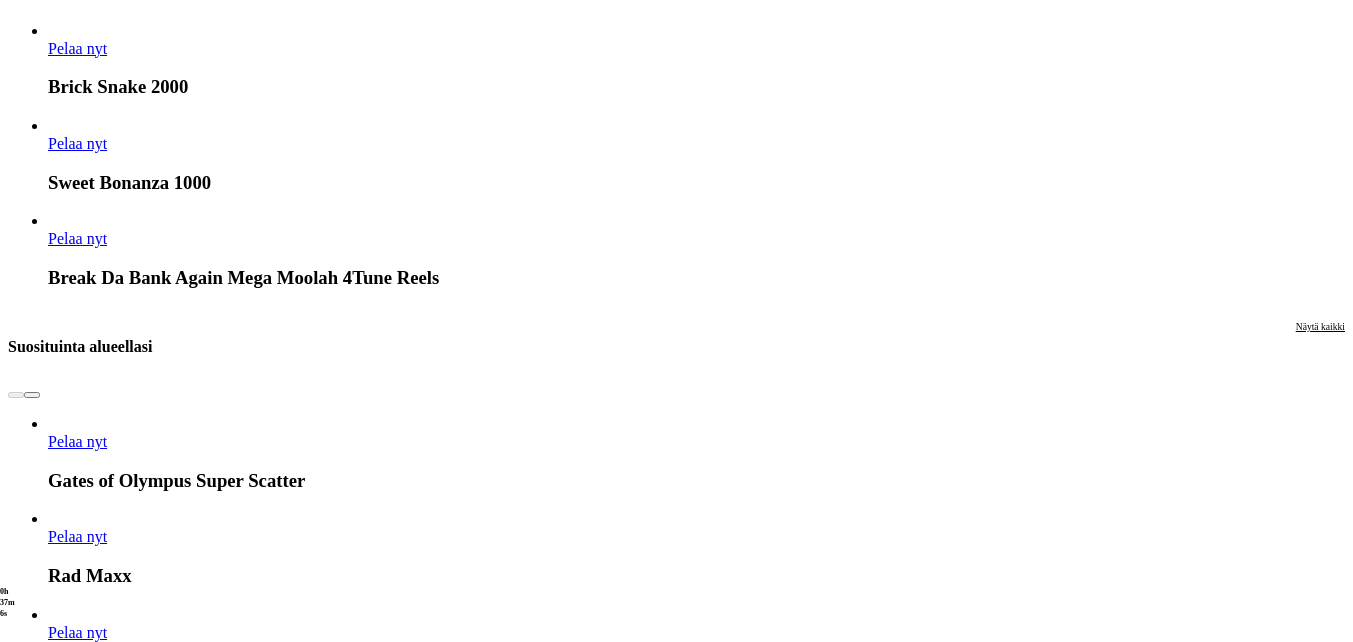 scroll, scrollTop: 1800, scrollLeft: 0, axis: vertical 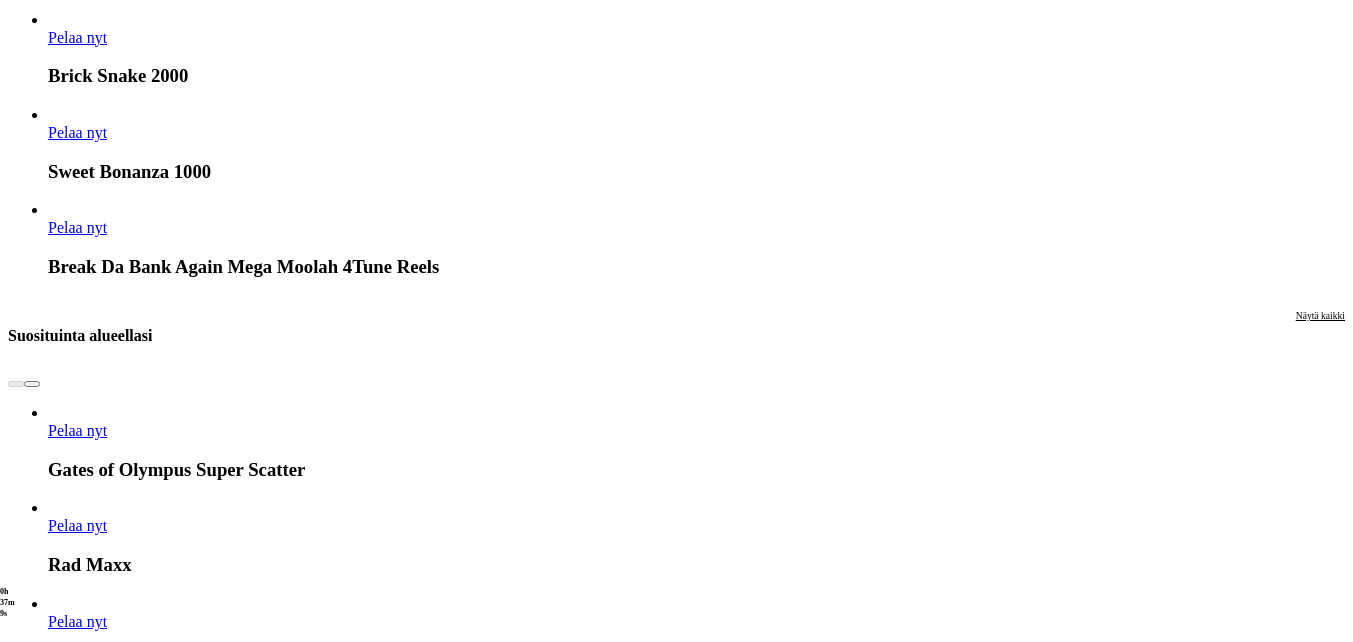 click on "Näytä kaikki" at bounding box center (1320, 15886) 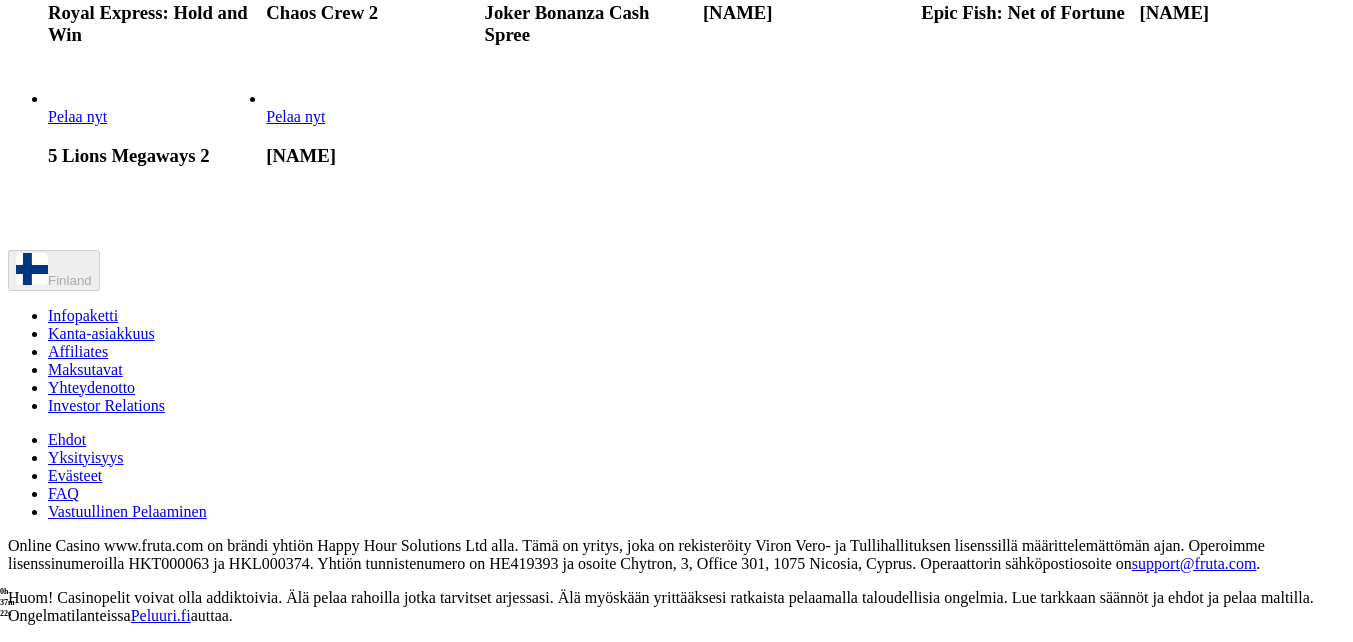 scroll, scrollTop: 1600, scrollLeft: 0, axis: vertical 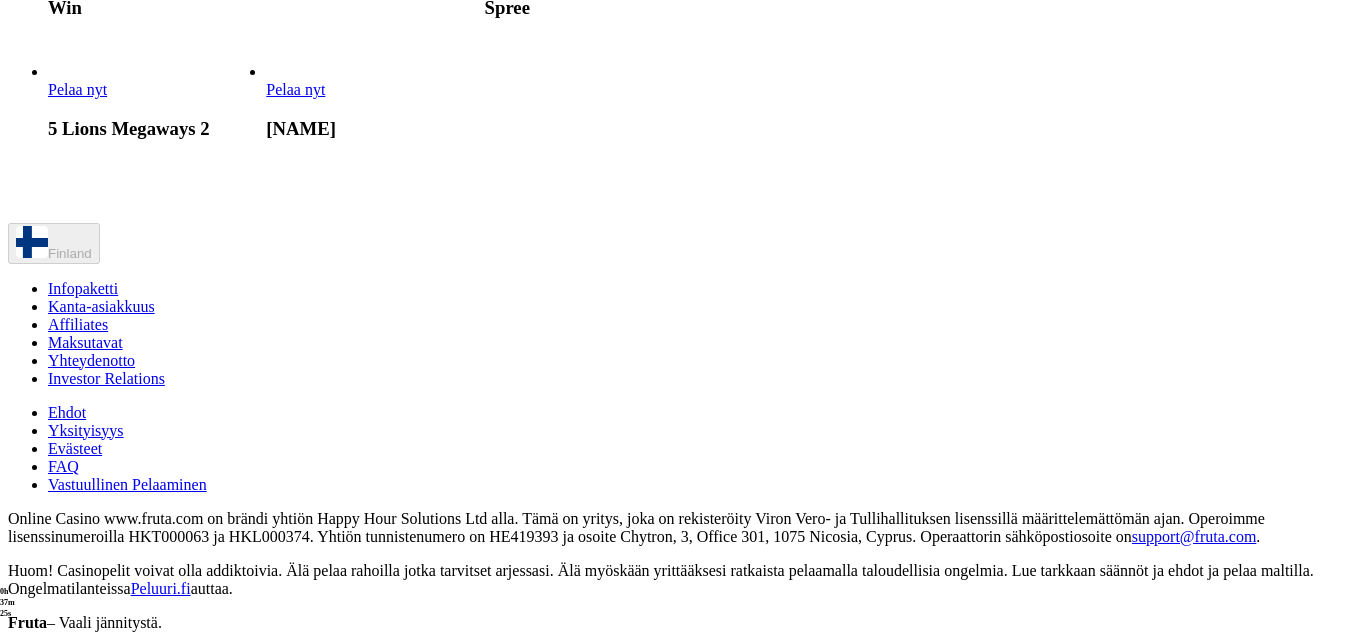 click on "Pelaa nyt" at bounding box center [295, -197] 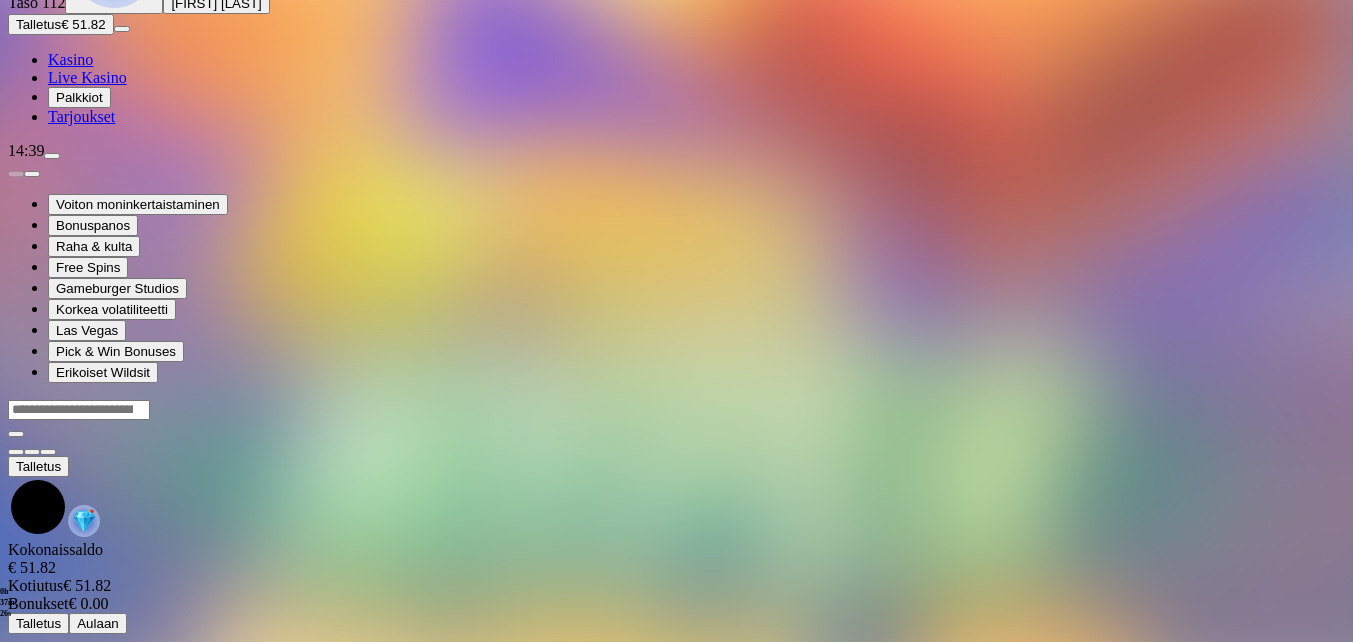 scroll, scrollTop: 0, scrollLeft: 0, axis: both 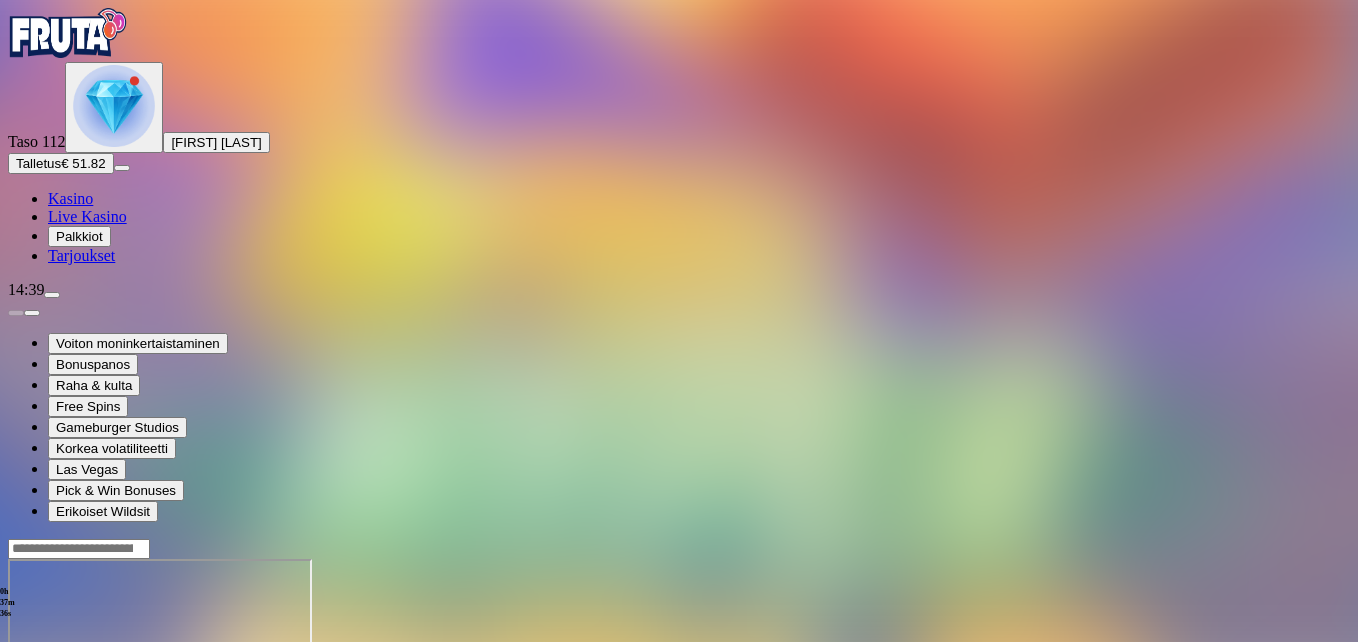 click at bounding box center (48, 731) 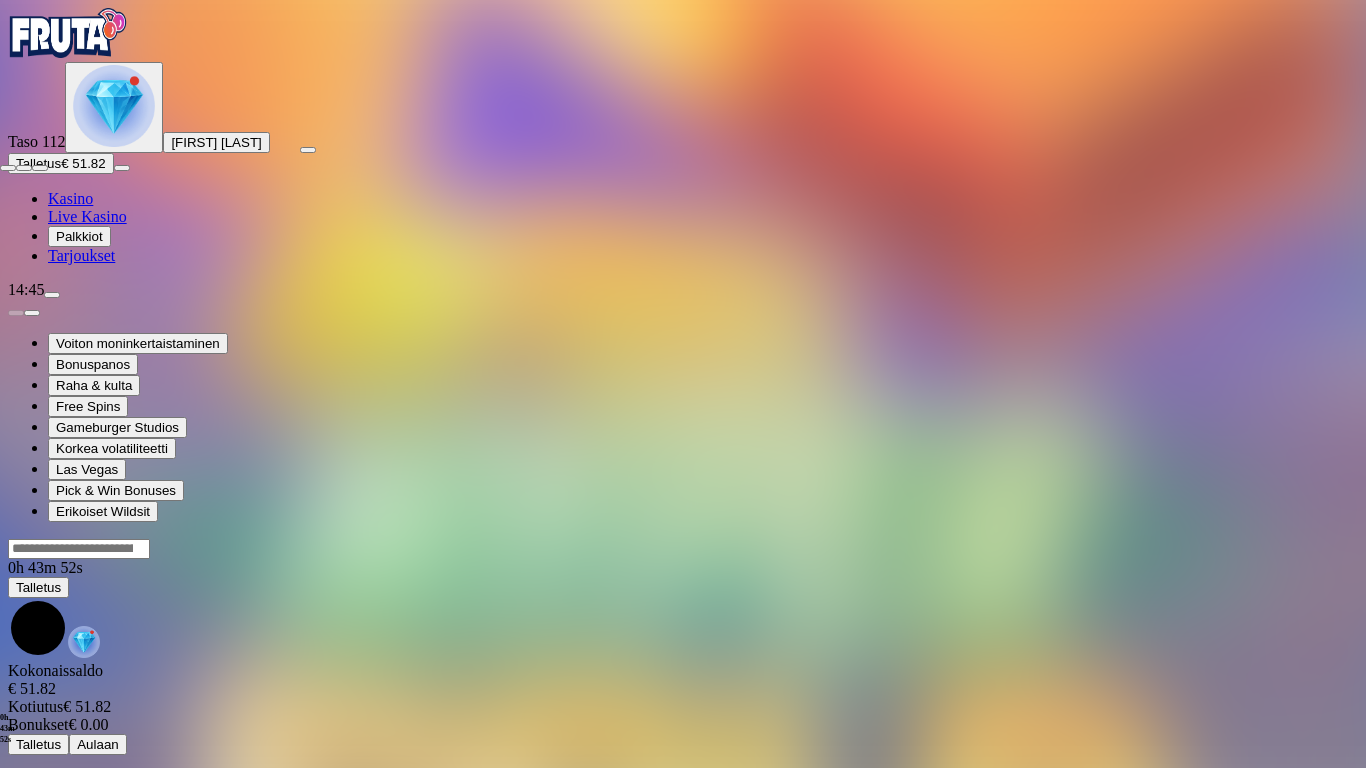 click at bounding box center (8, 168) 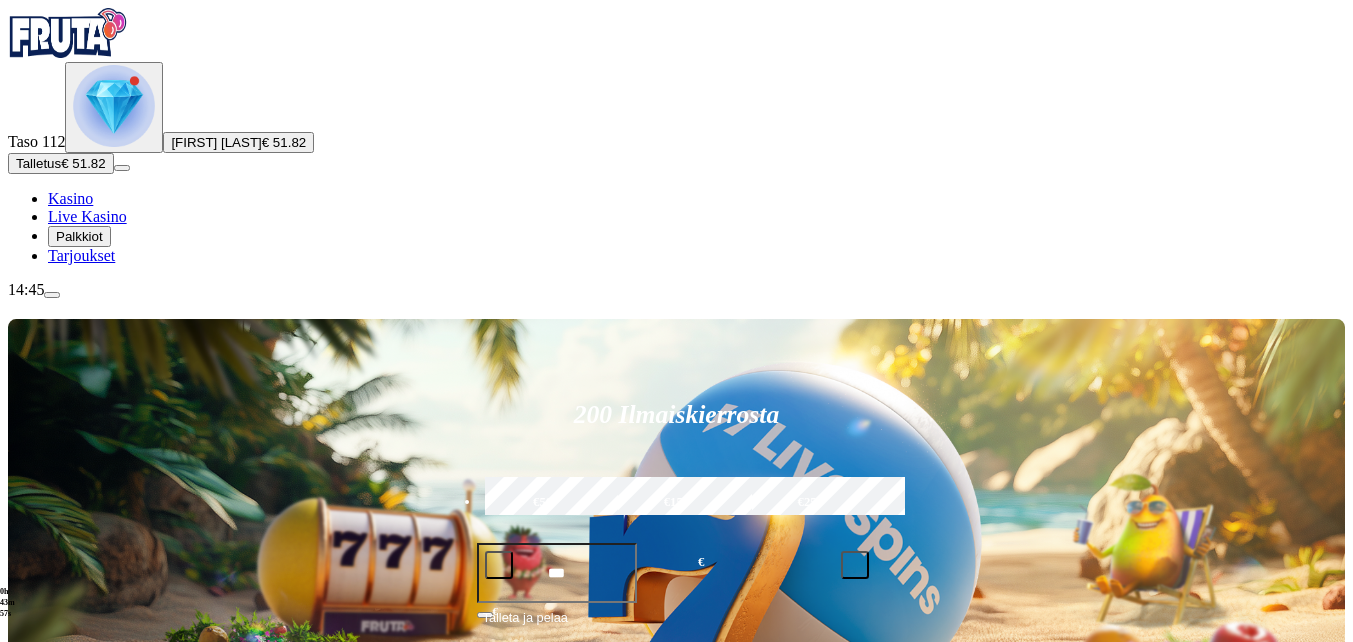click on "Pelaa nyt" at bounding box center (77, 1073) 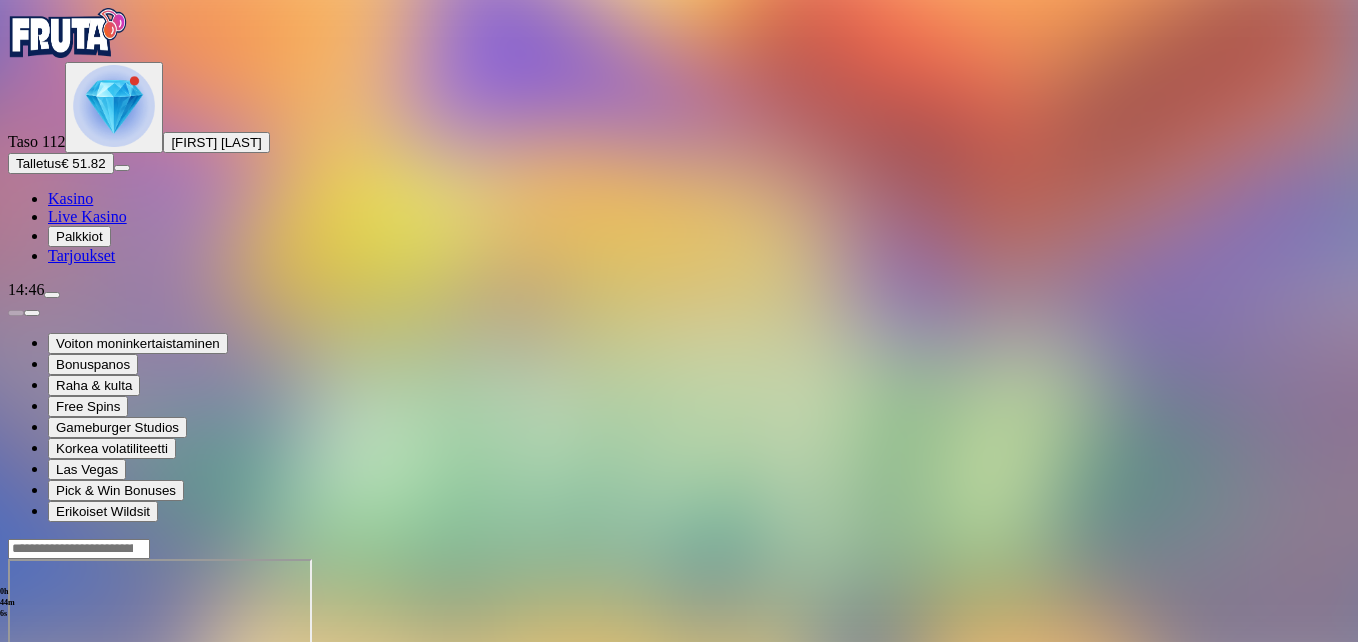 click at bounding box center (48, 731) 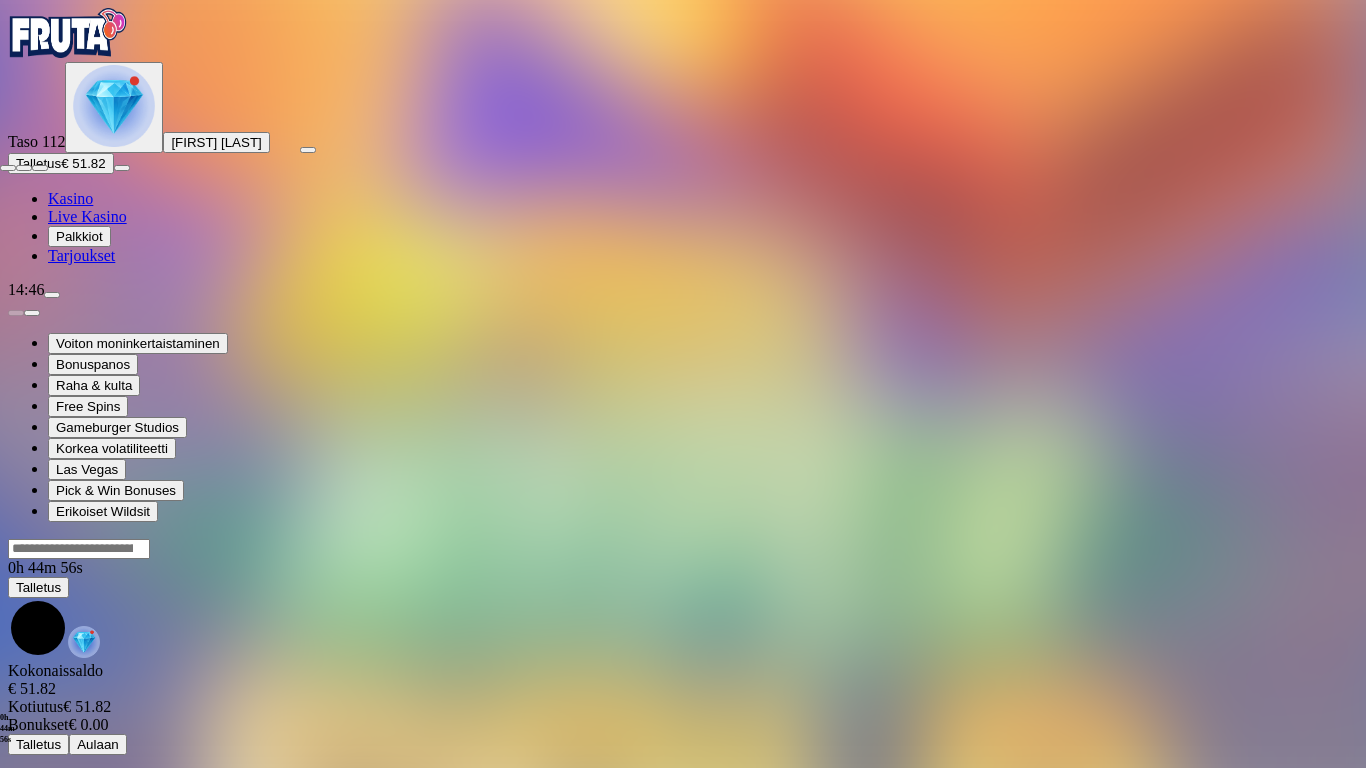 click at bounding box center (8, 168) 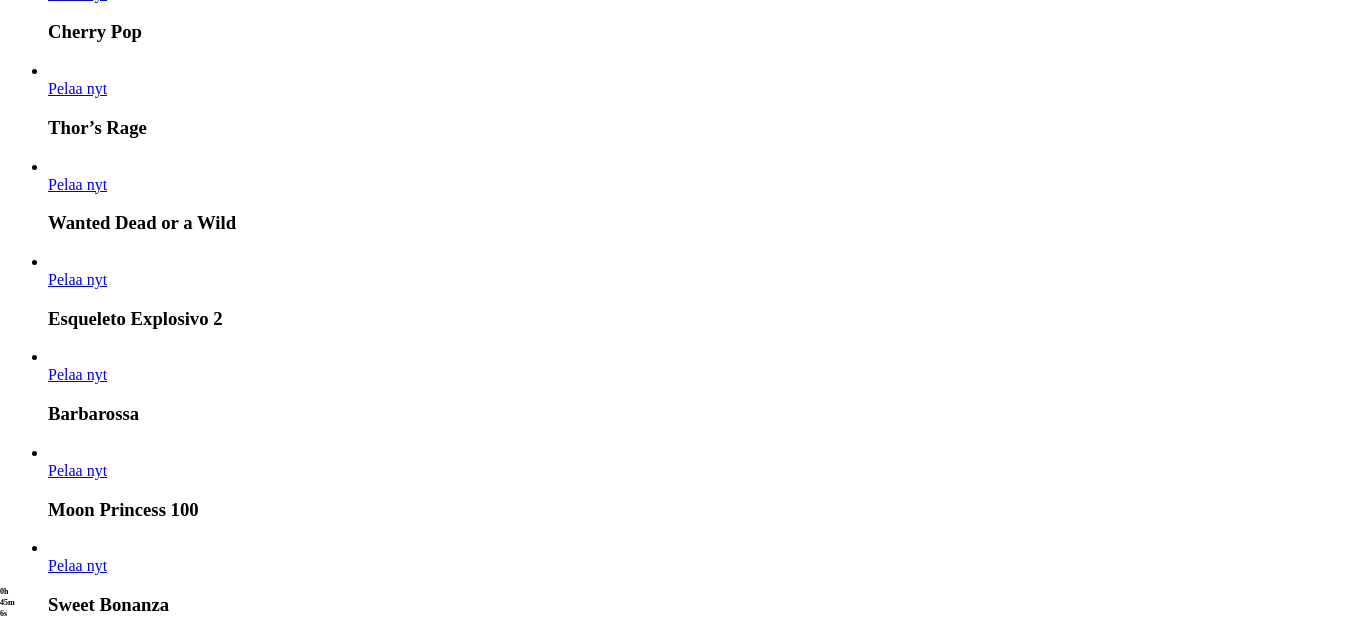 scroll, scrollTop: 2500, scrollLeft: 0, axis: vertical 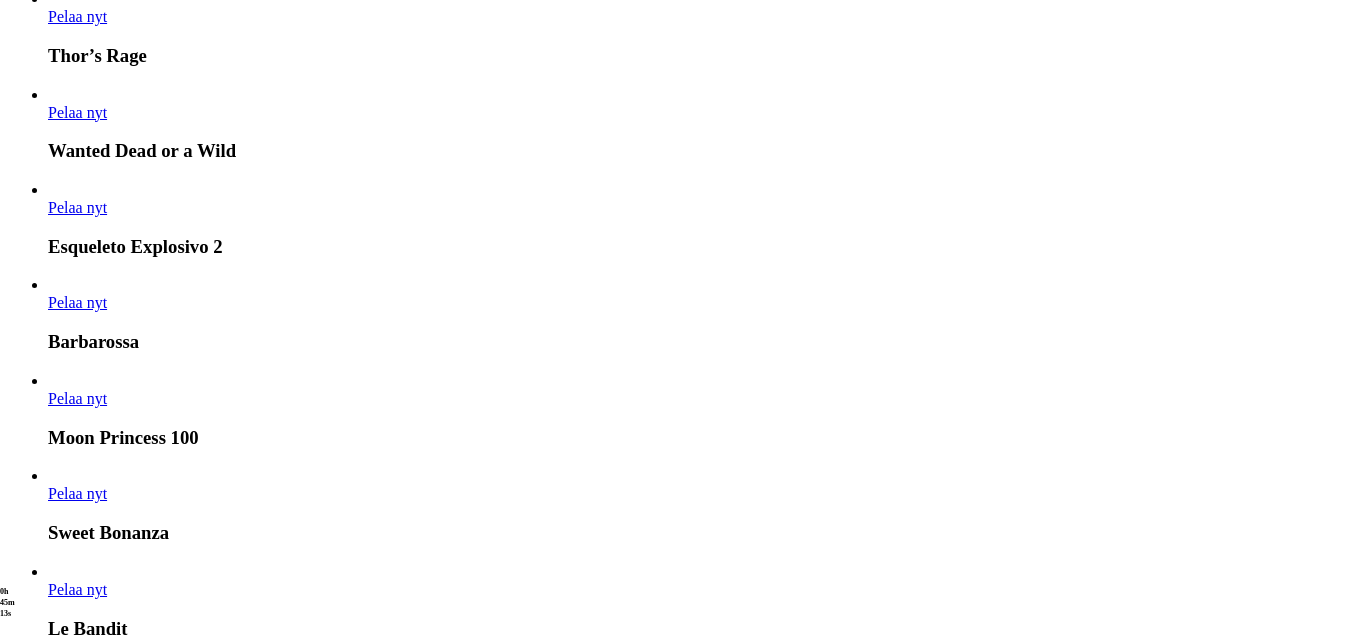 click on "Pelaa nyt" at bounding box center [77, 18844] 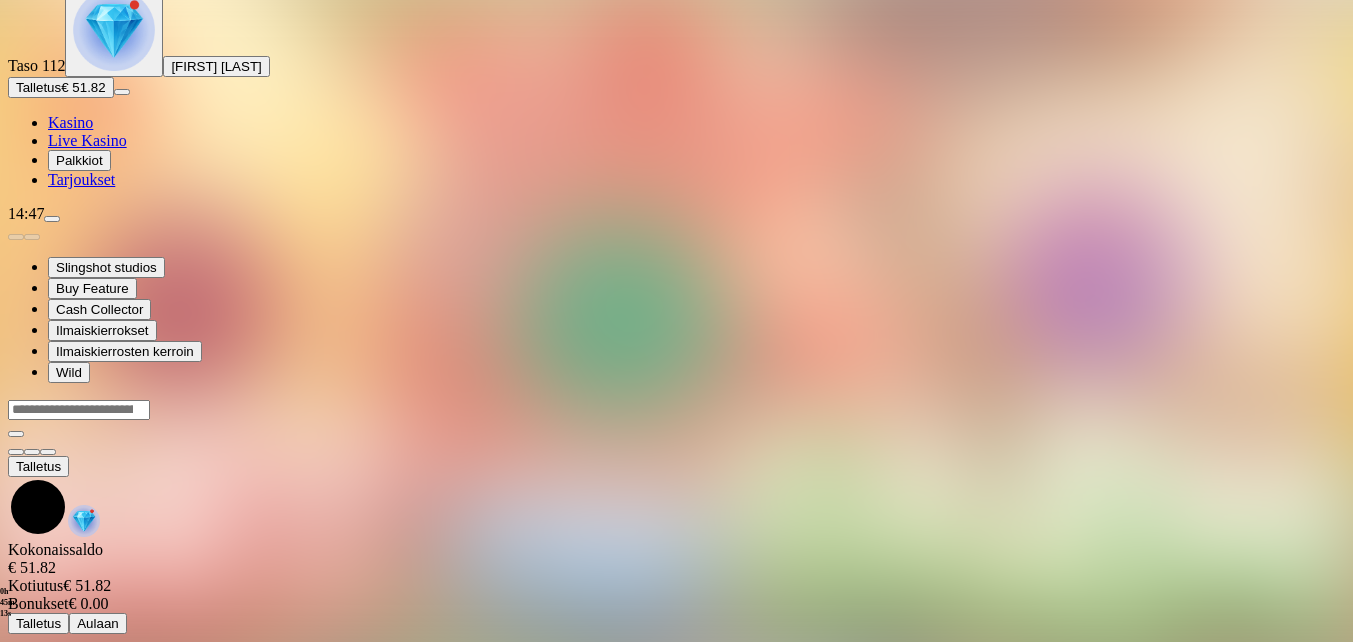 scroll, scrollTop: 0, scrollLeft: 0, axis: both 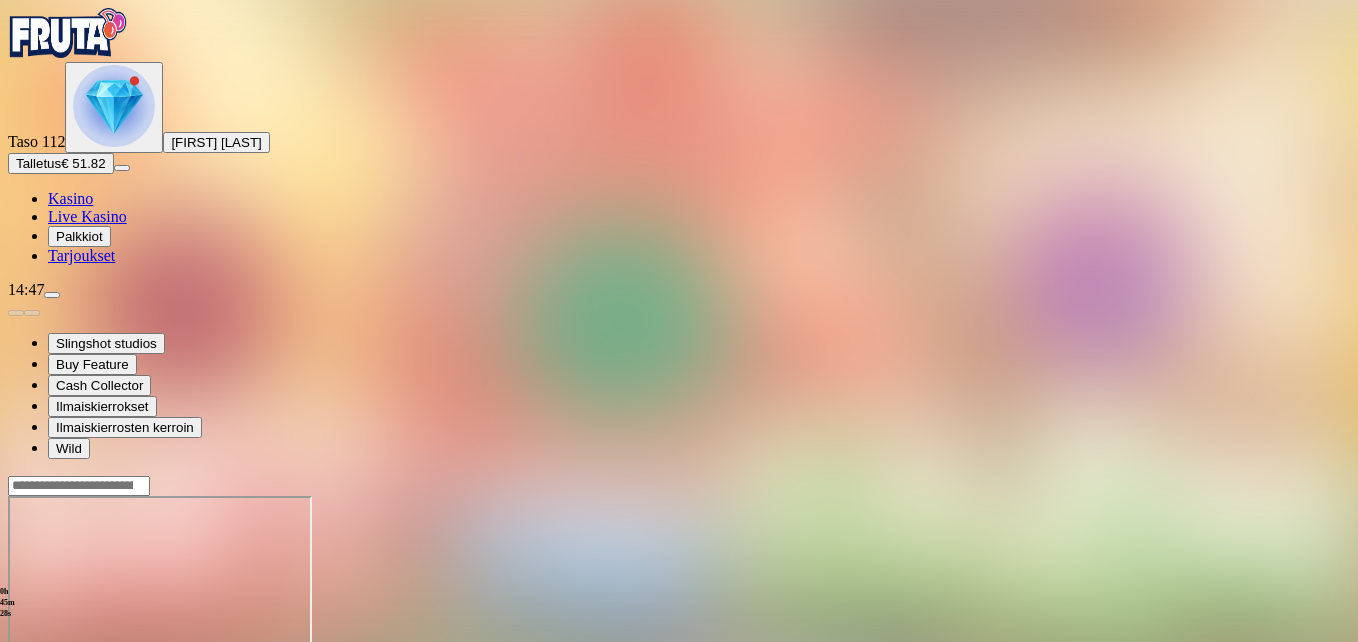 click at bounding box center [48, 668] 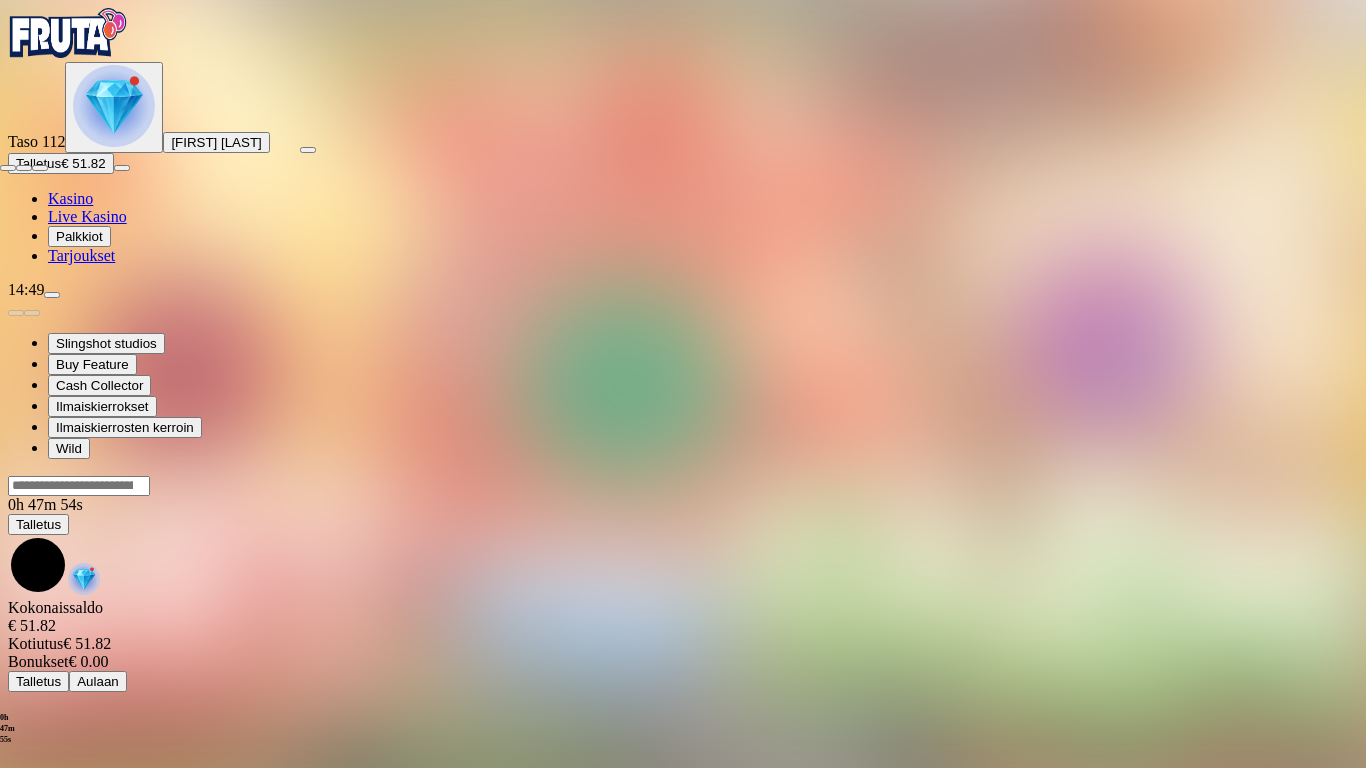 click at bounding box center [8, 168] 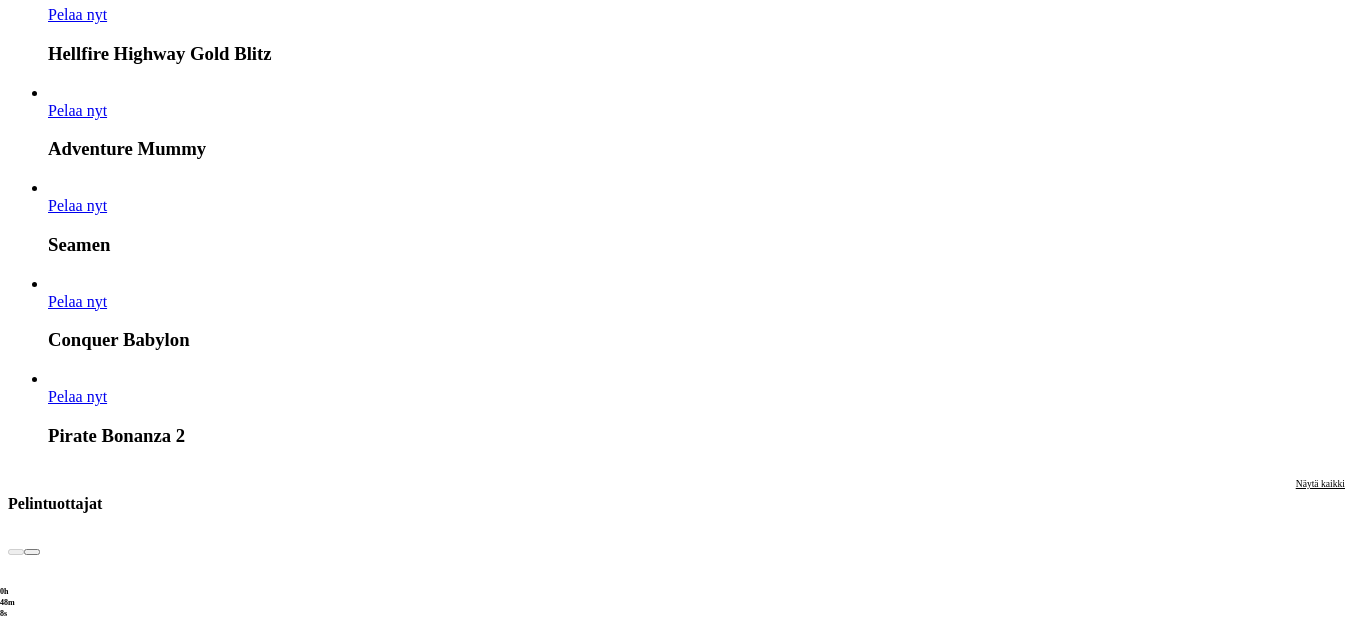scroll, scrollTop: 4065, scrollLeft: 0, axis: vertical 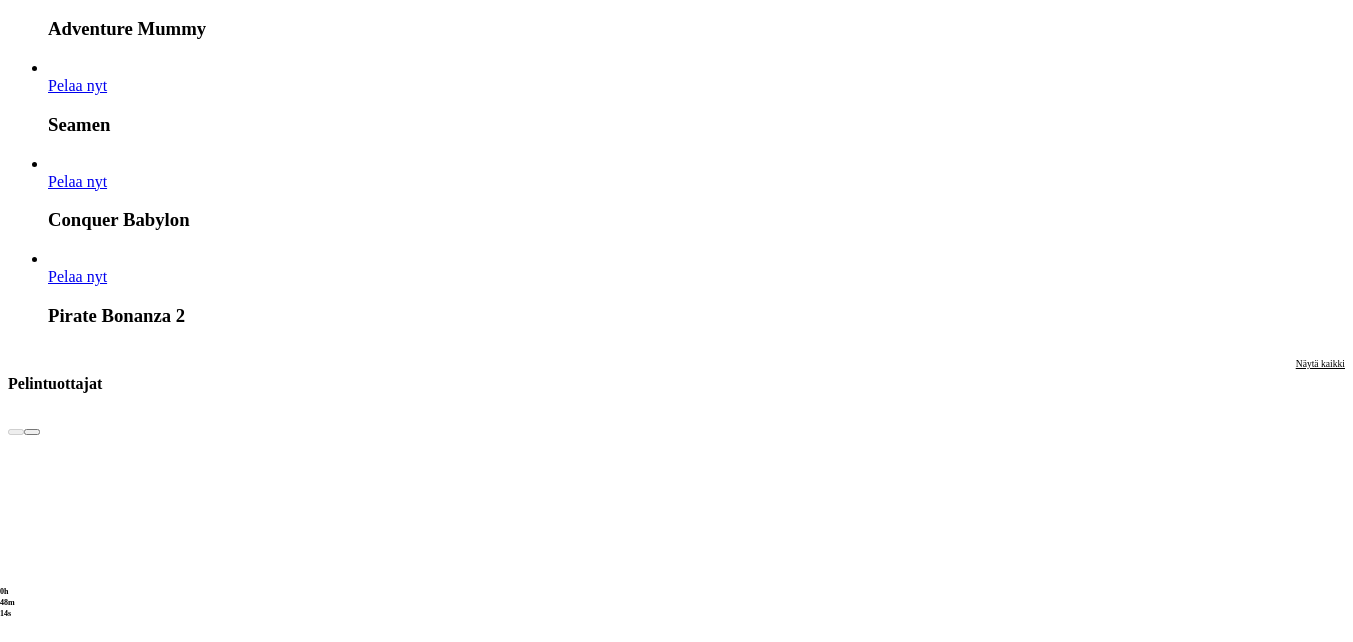 click on "[NAME] [NAME]" at bounding box center [676, 28195] 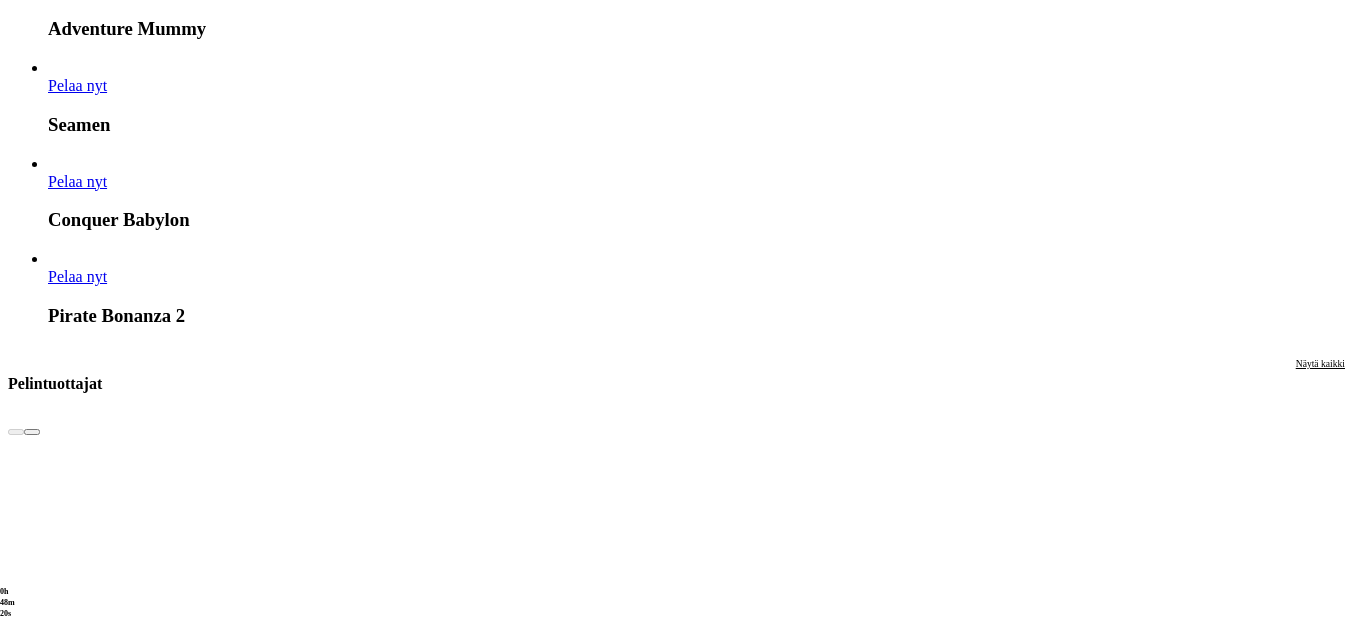 click on "Pelaa nyt" at bounding box center [77, 27515] 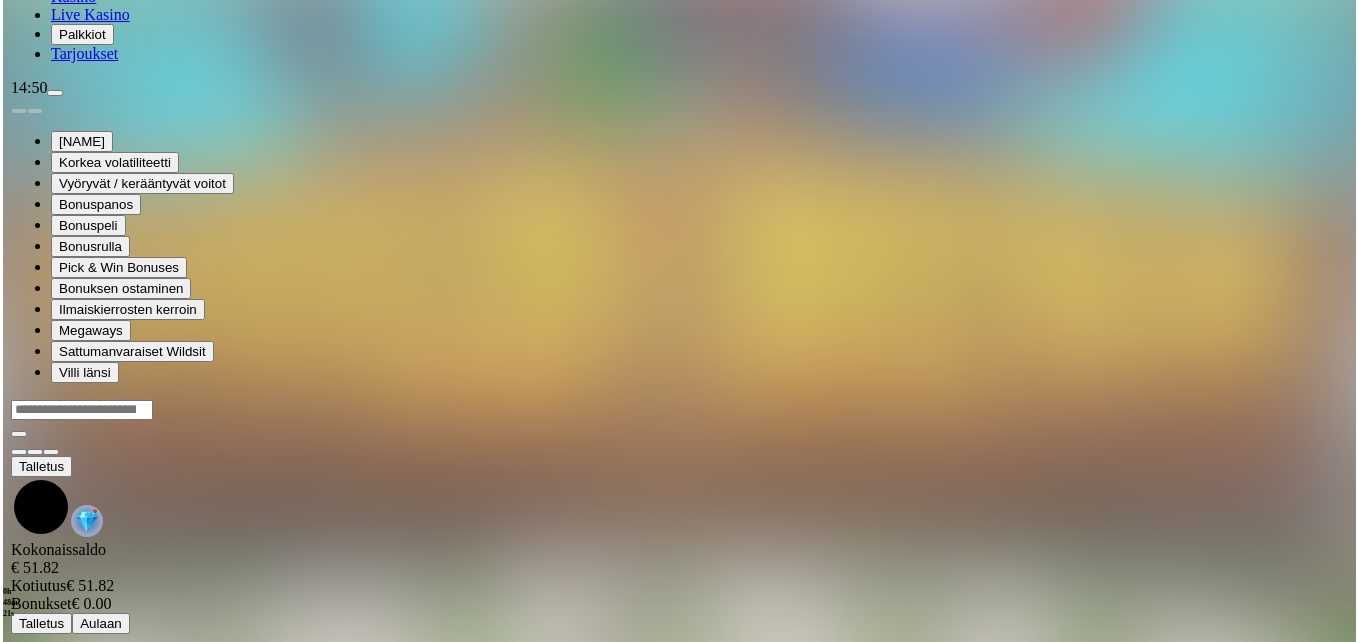 scroll, scrollTop: 0, scrollLeft: 0, axis: both 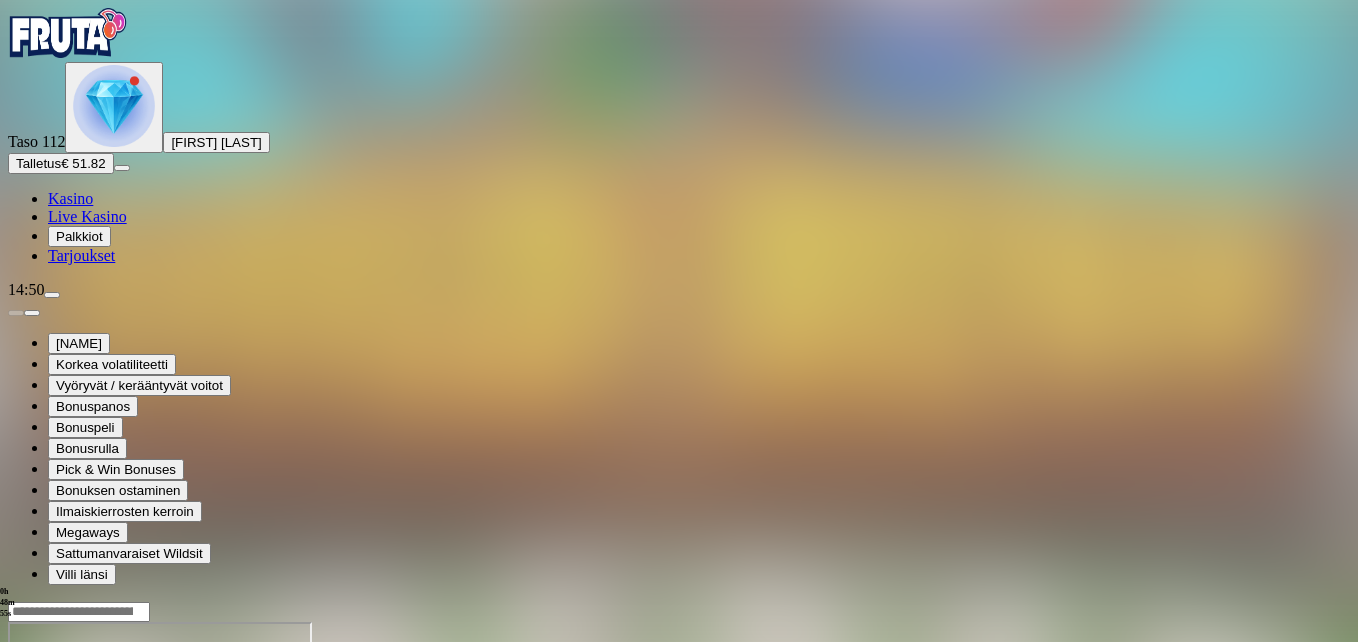 click at bounding box center [48, 794] 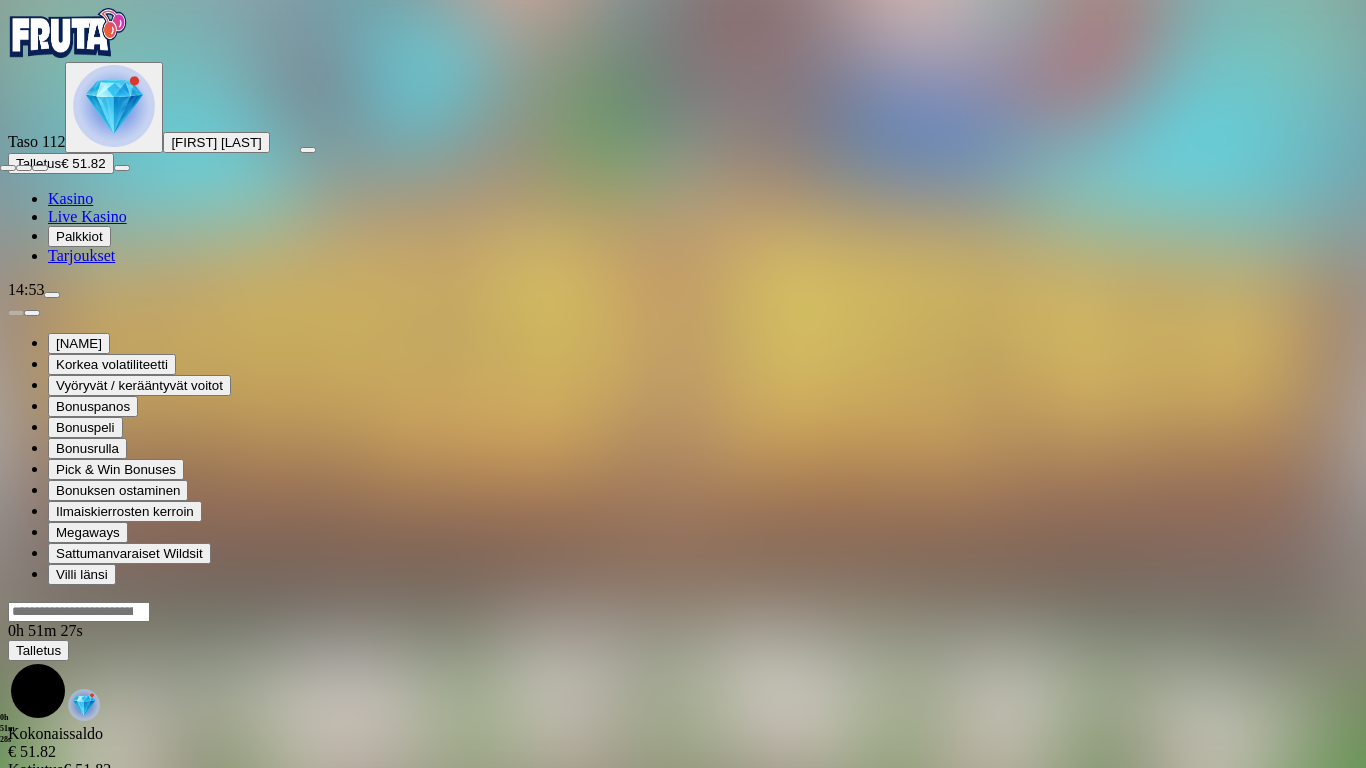 click at bounding box center [8, 168] 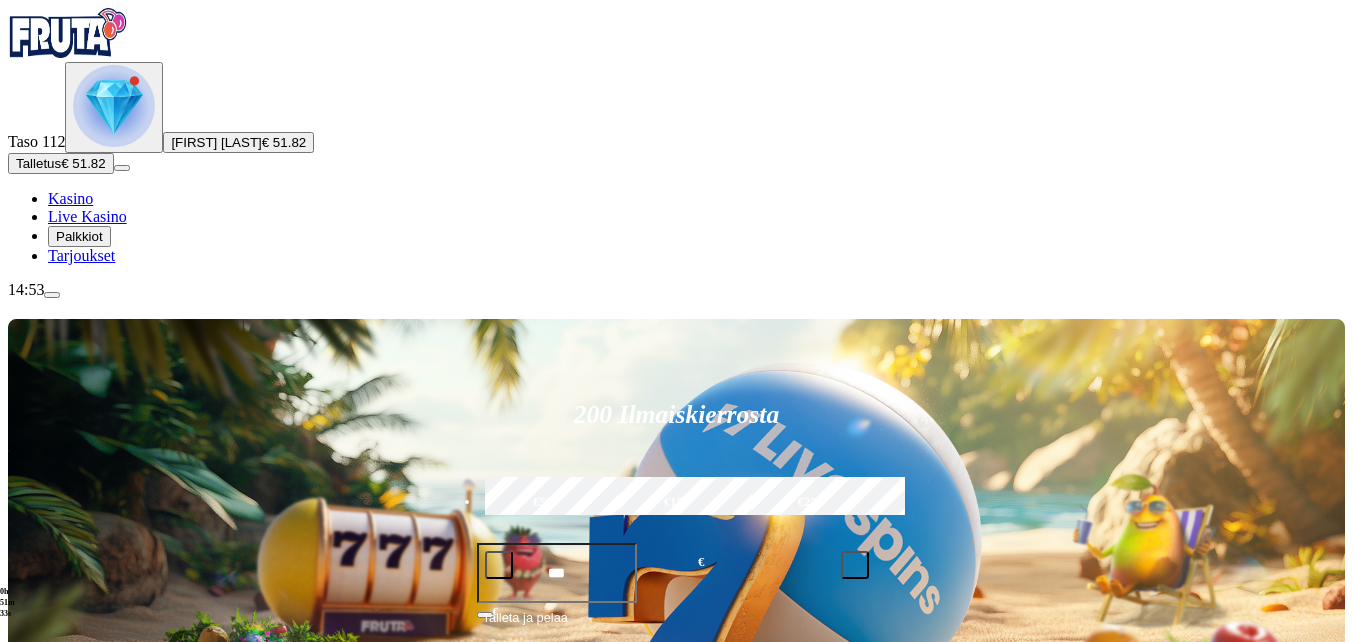 click at bounding box center [52, 295] 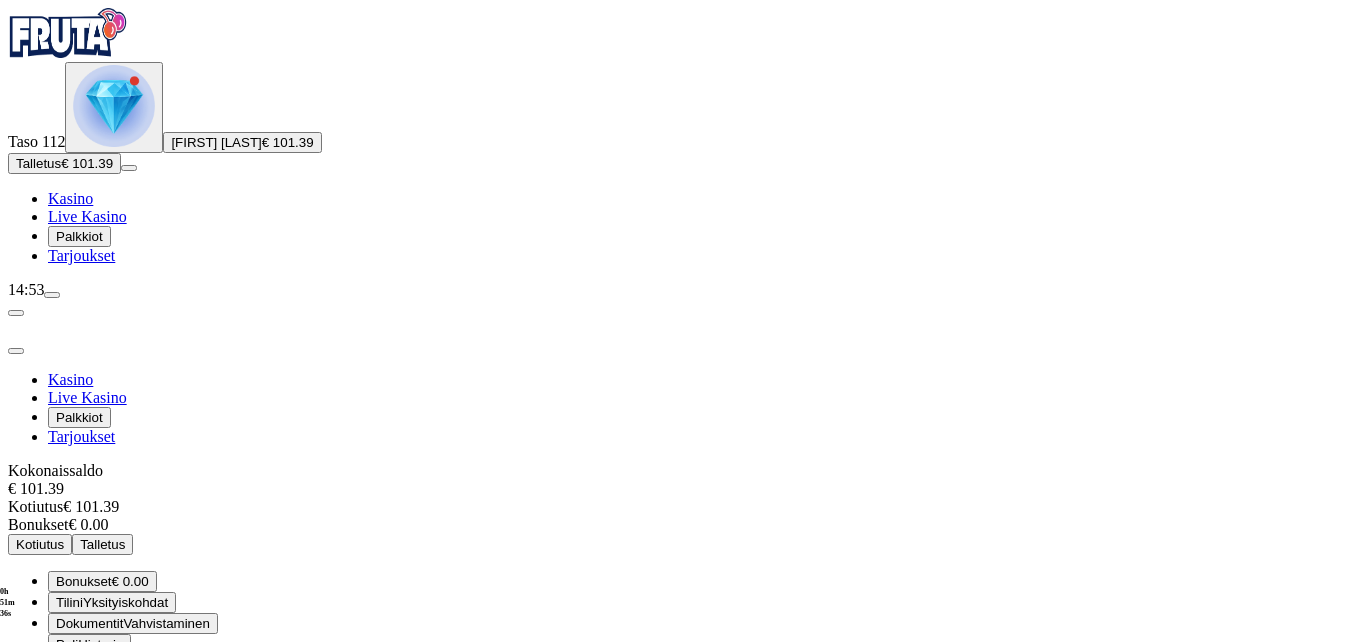 click on "Kotiutus" at bounding box center (40, 544) 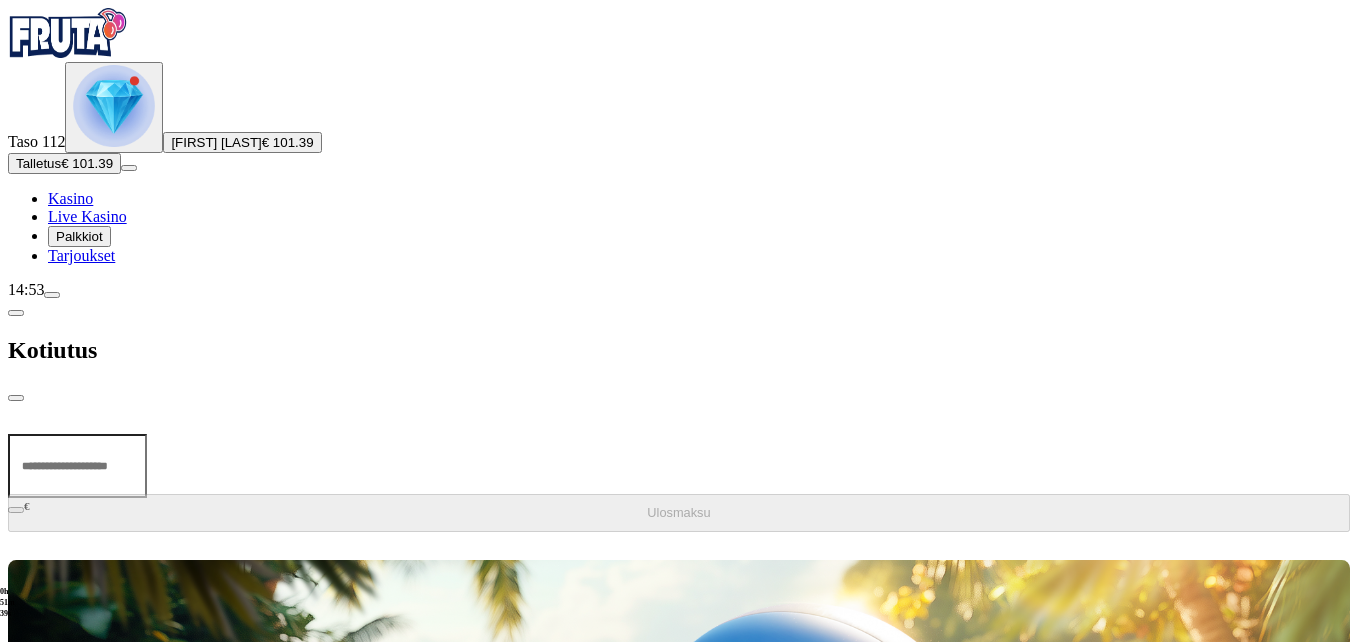 drag, startPoint x: 267, startPoint y: 141, endPoint x: 452, endPoint y: 139, distance: 185.0108 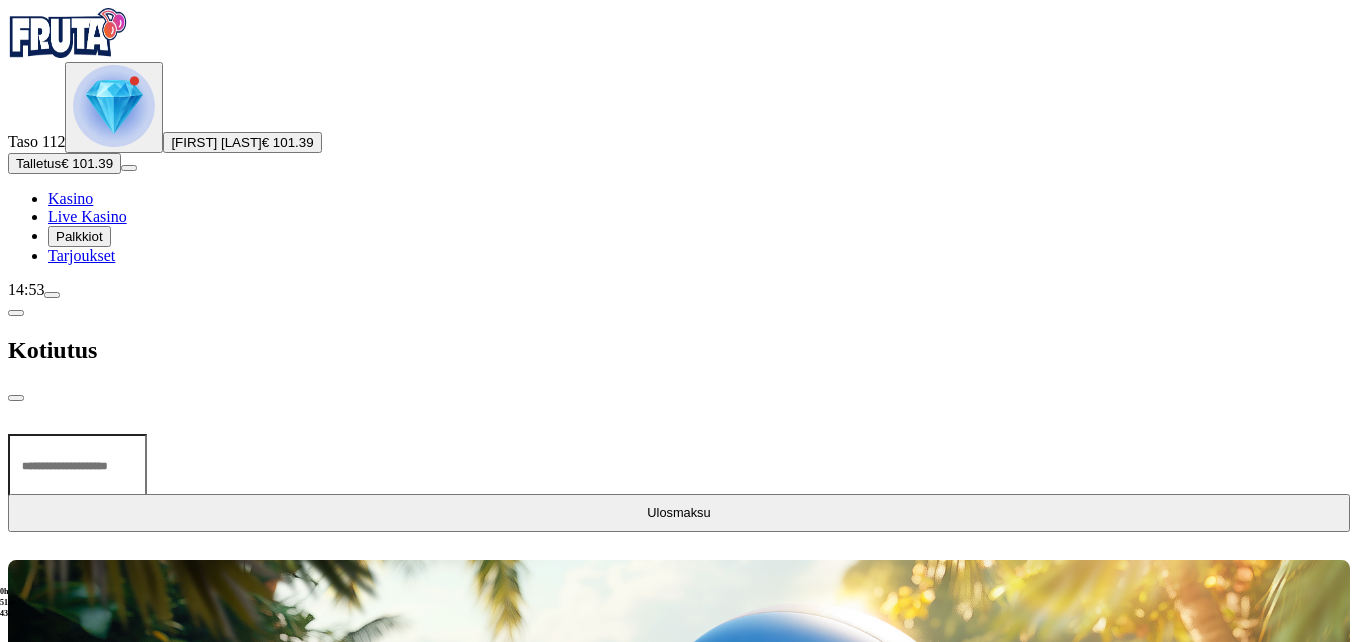 type on "**" 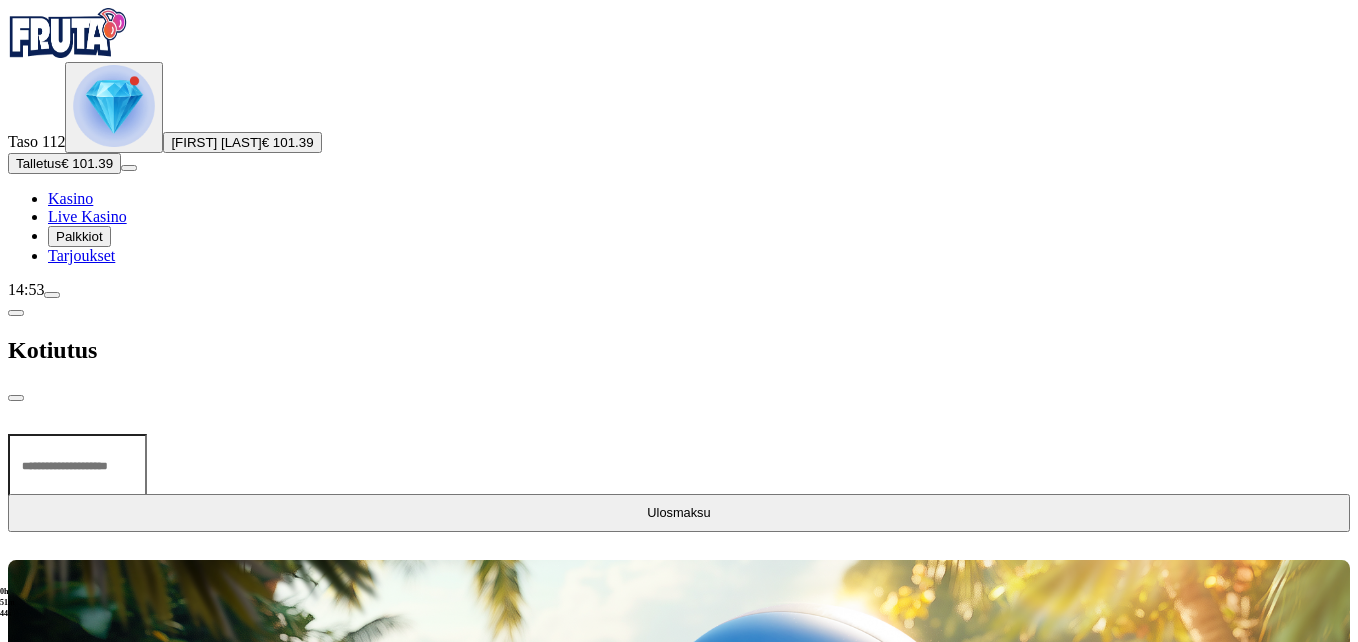 type 